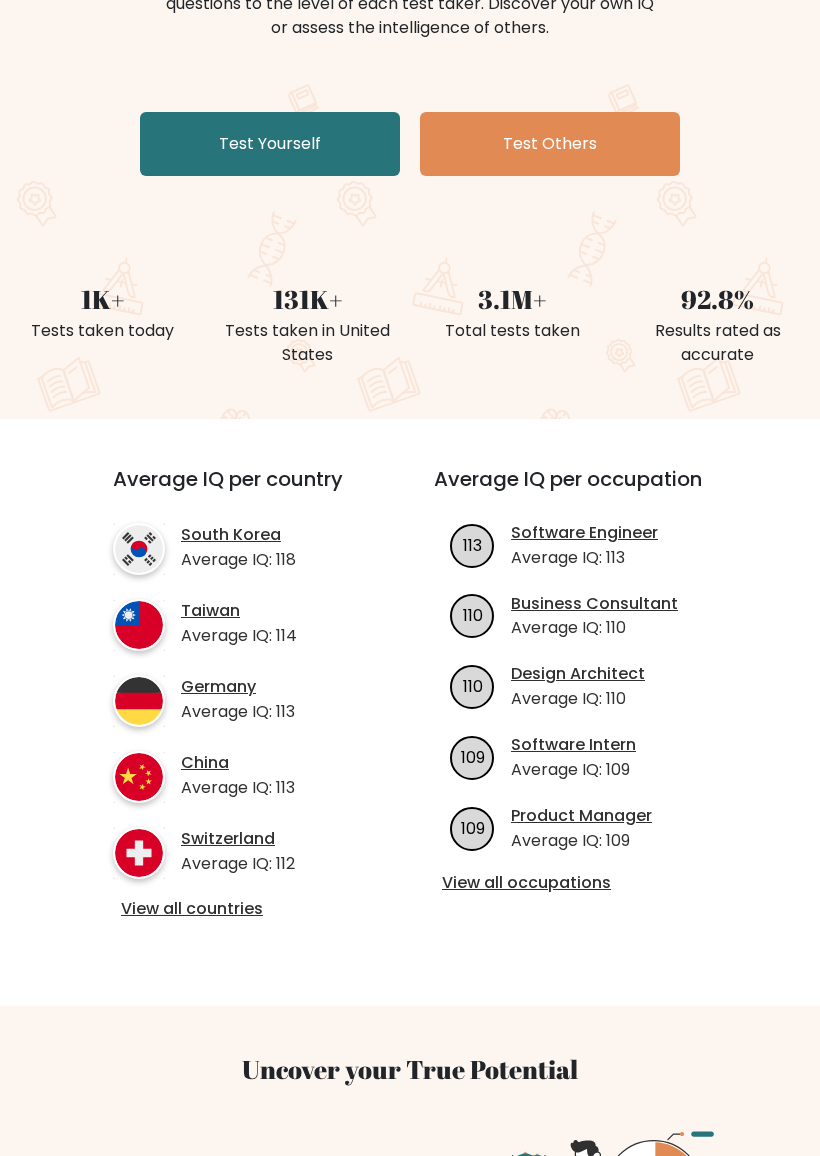 scroll, scrollTop: 296, scrollLeft: 0, axis: vertical 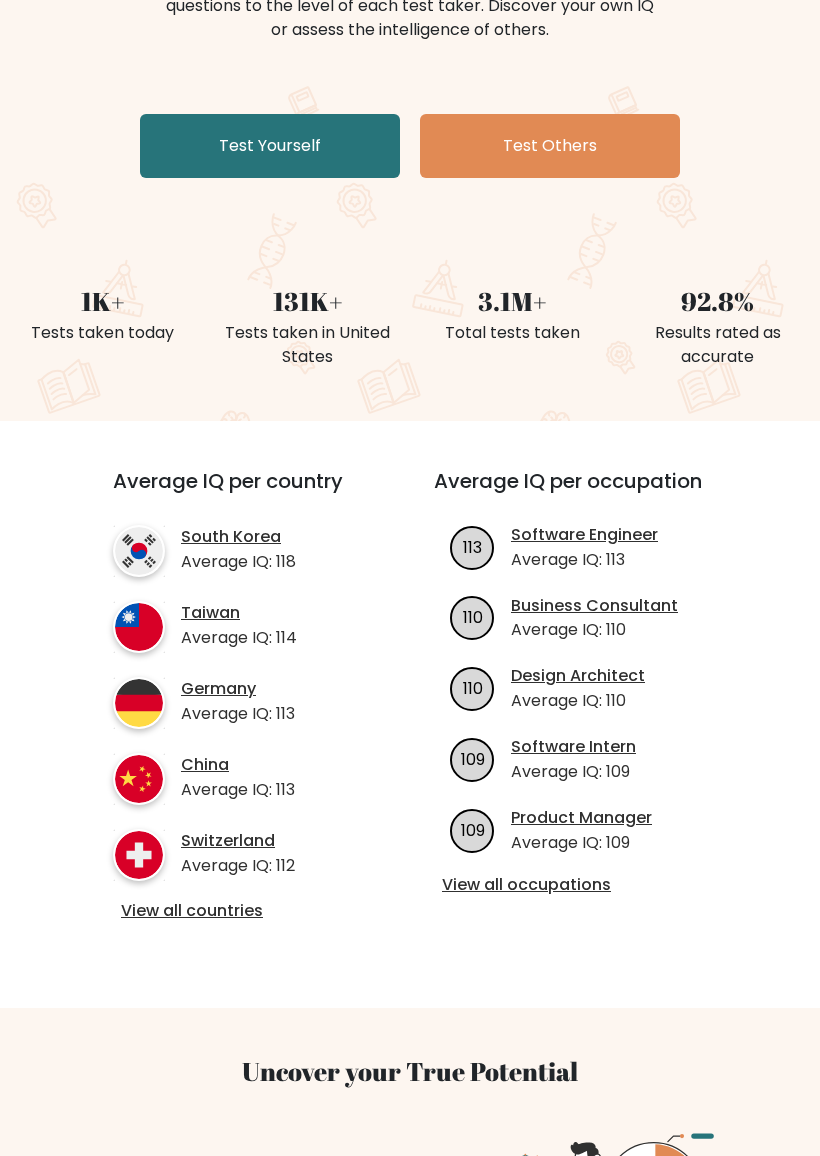 click on "Test Yourself" at bounding box center (270, 147) 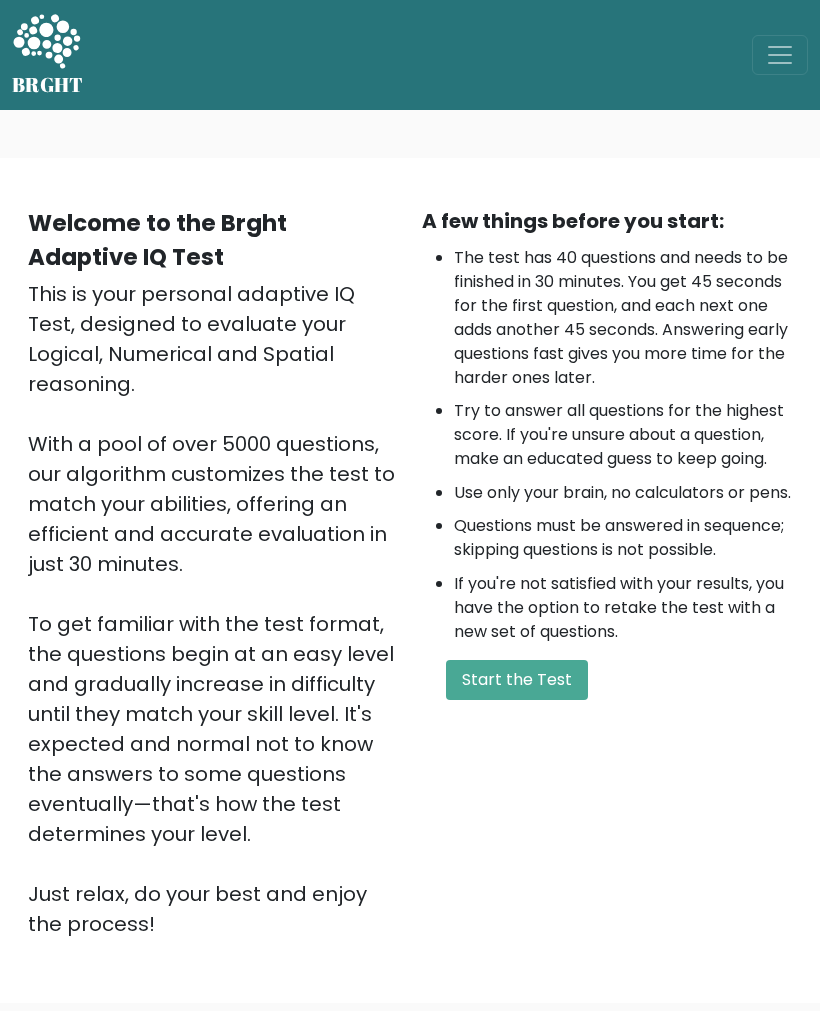 scroll, scrollTop: 0, scrollLeft: 0, axis: both 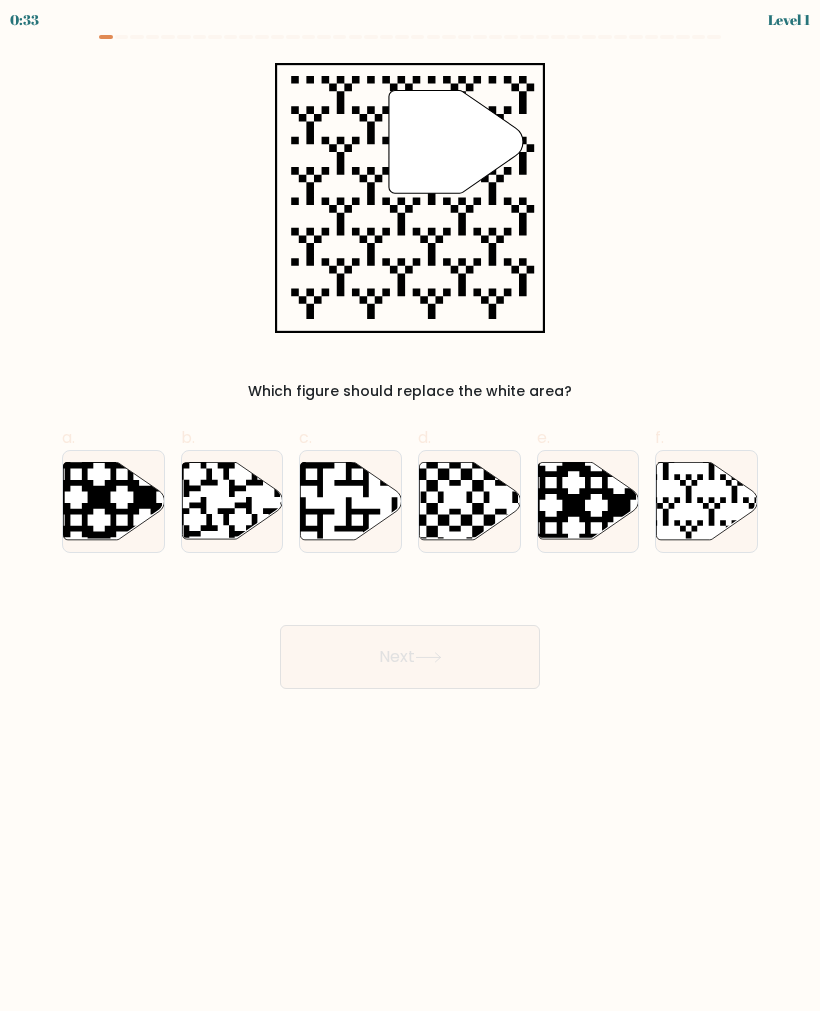 click at bounding box center [707, 500] 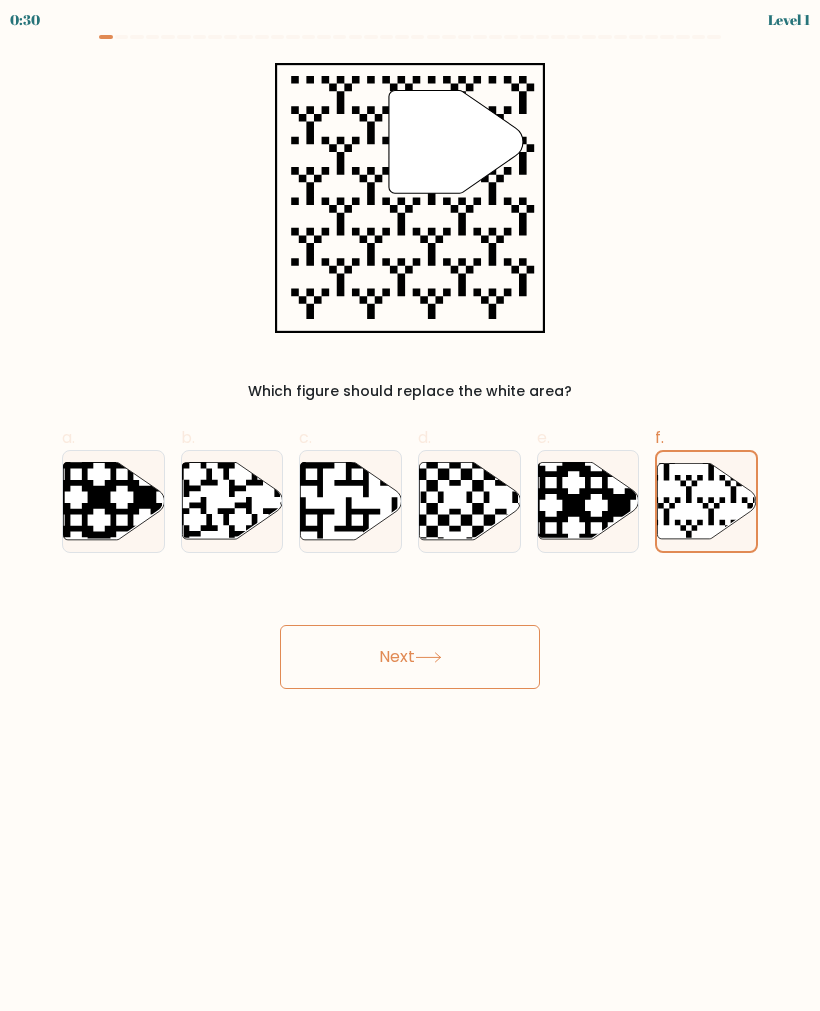 click on "Next" at bounding box center (410, 657) 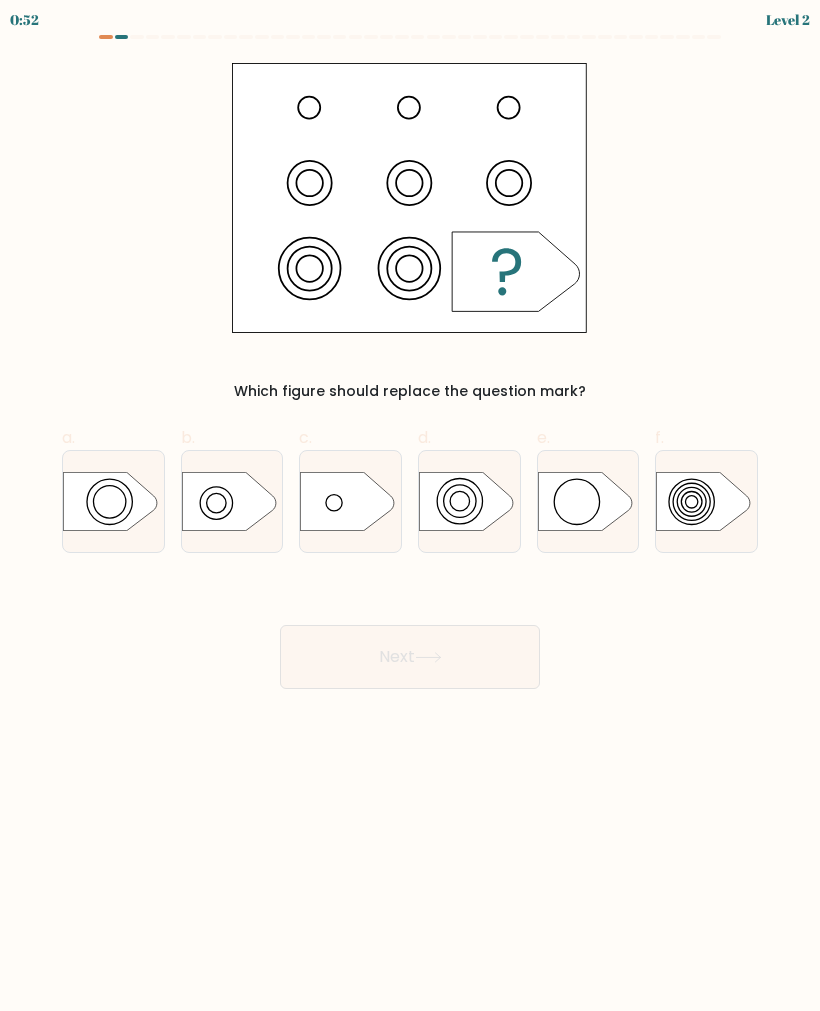 click at bounding box center (466, 501) 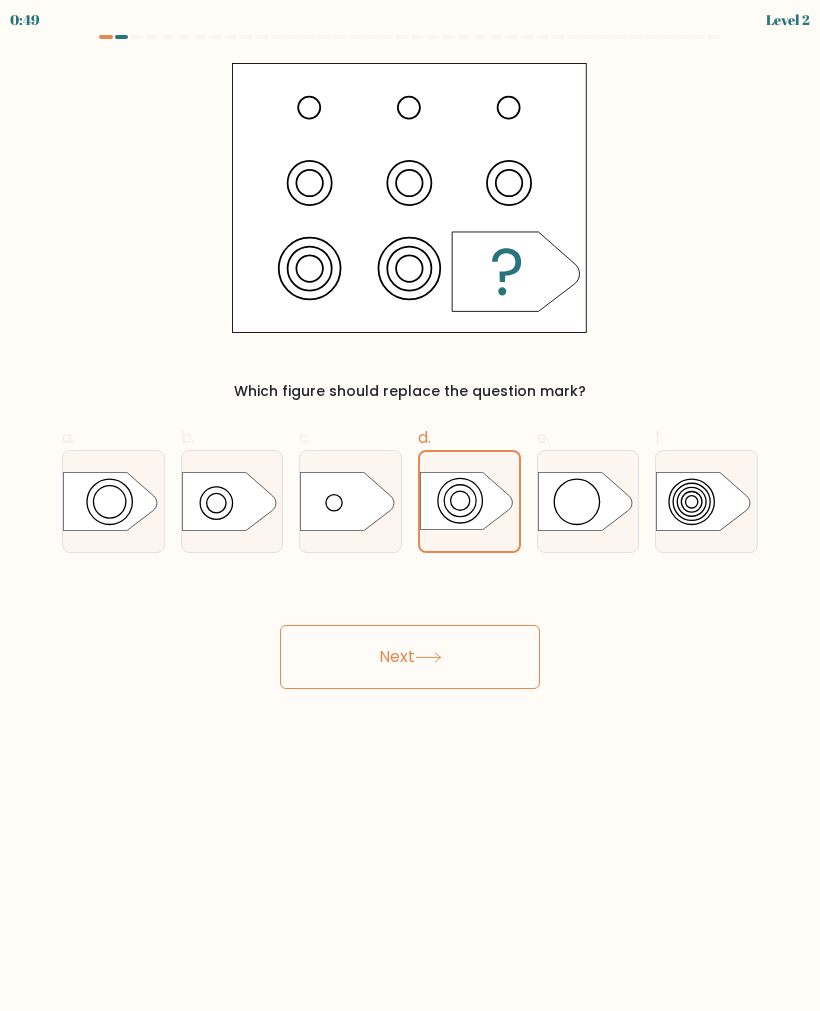 click on "Next" at bounding box center (410, 657) 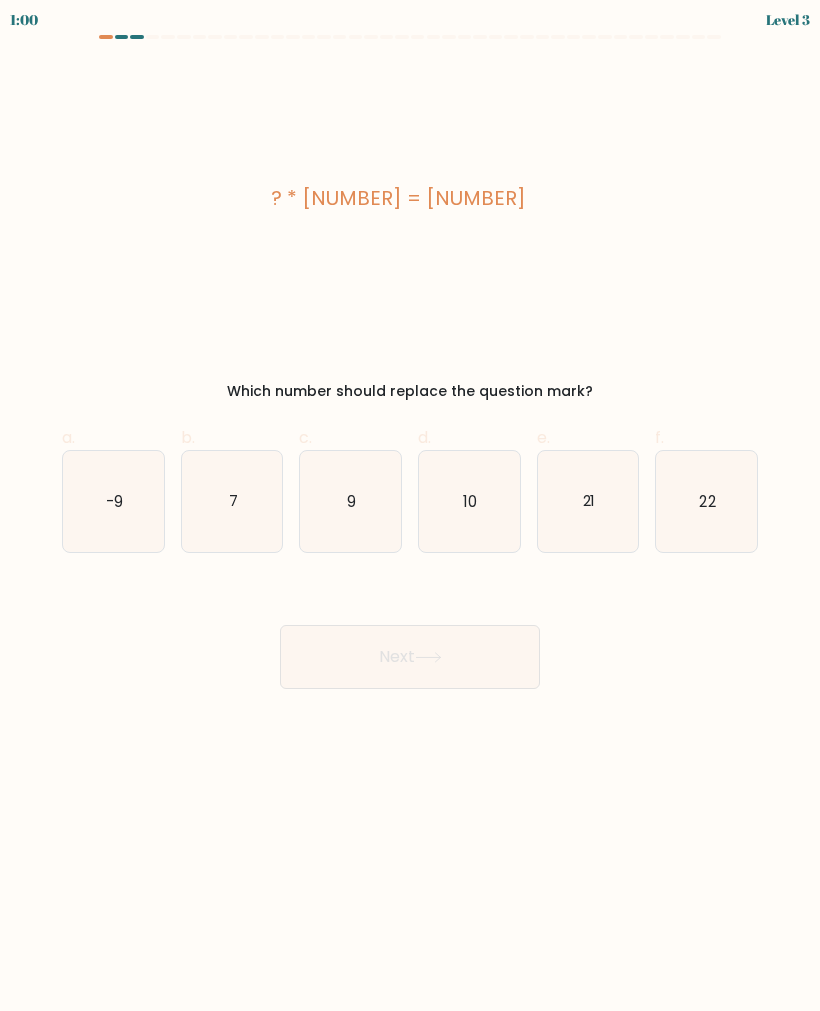 click on "7" at bounding box center (232, 501) 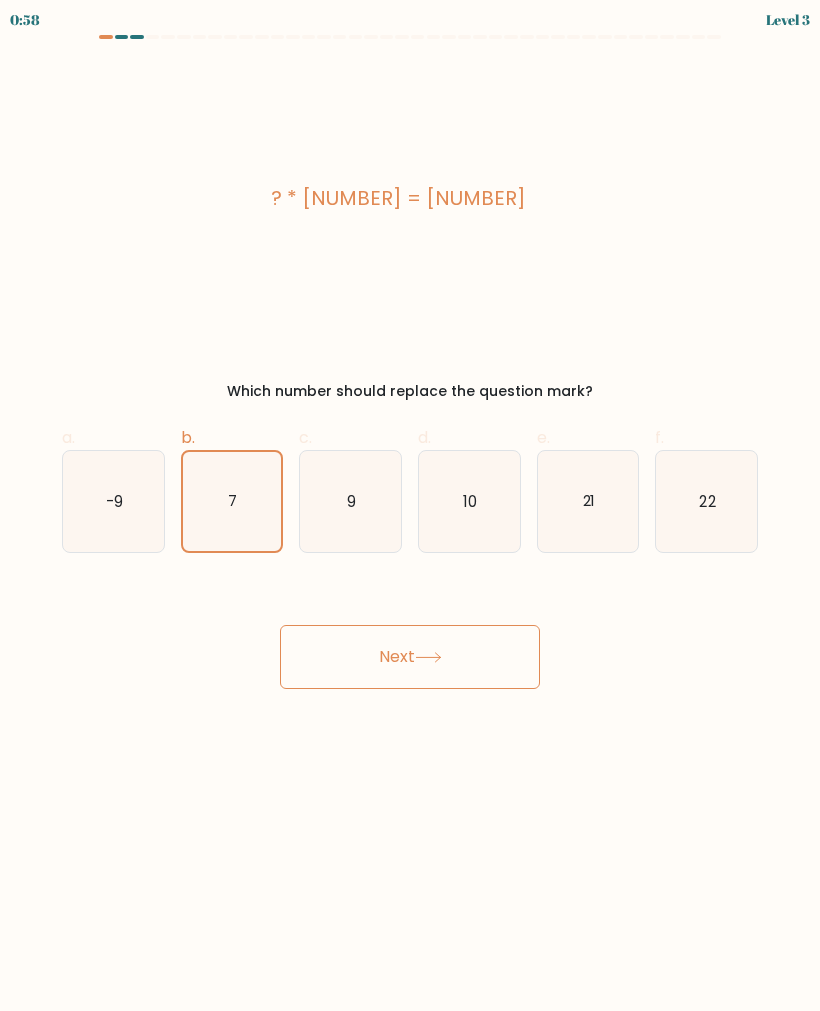 click on "Next" at bounding box center (410, 657) 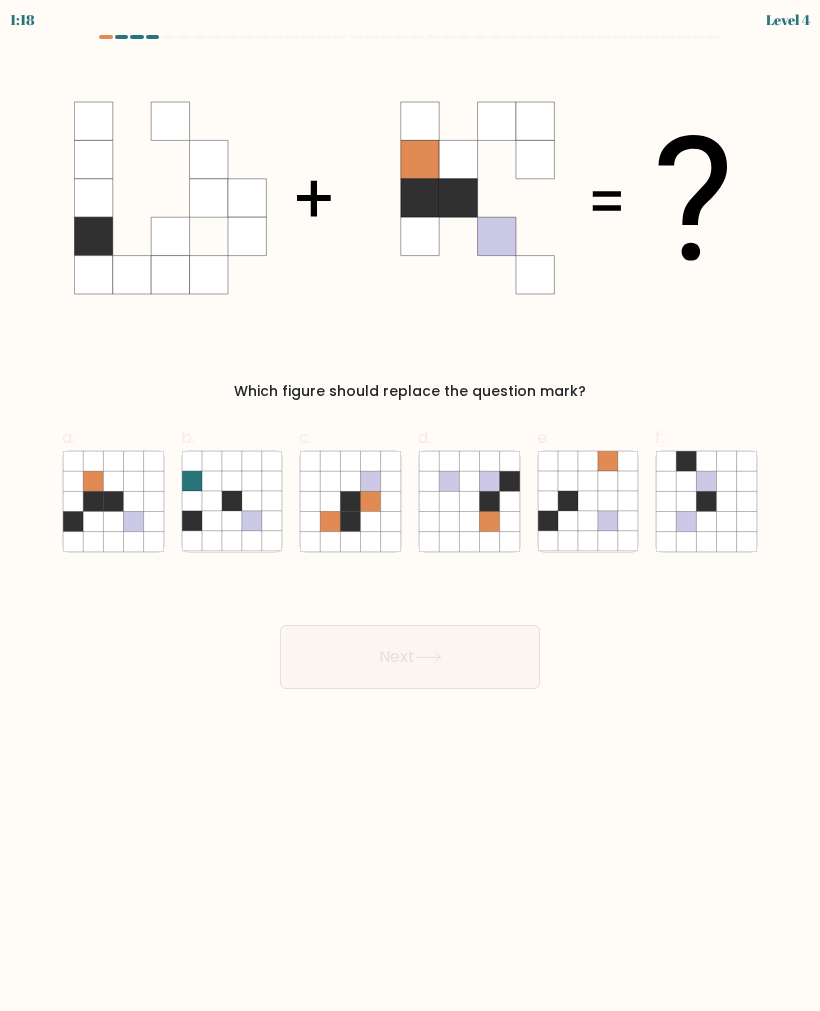 click at bounding box center [133, 501] 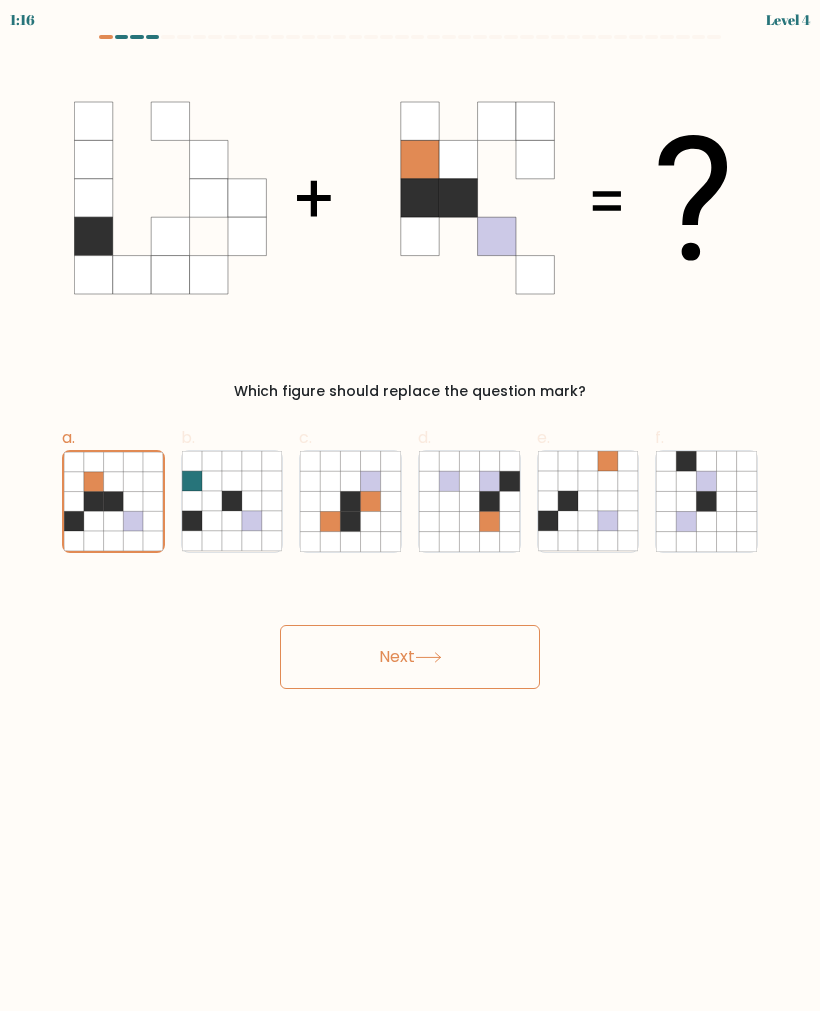 click on "Next" at bounding box center [410, 657] 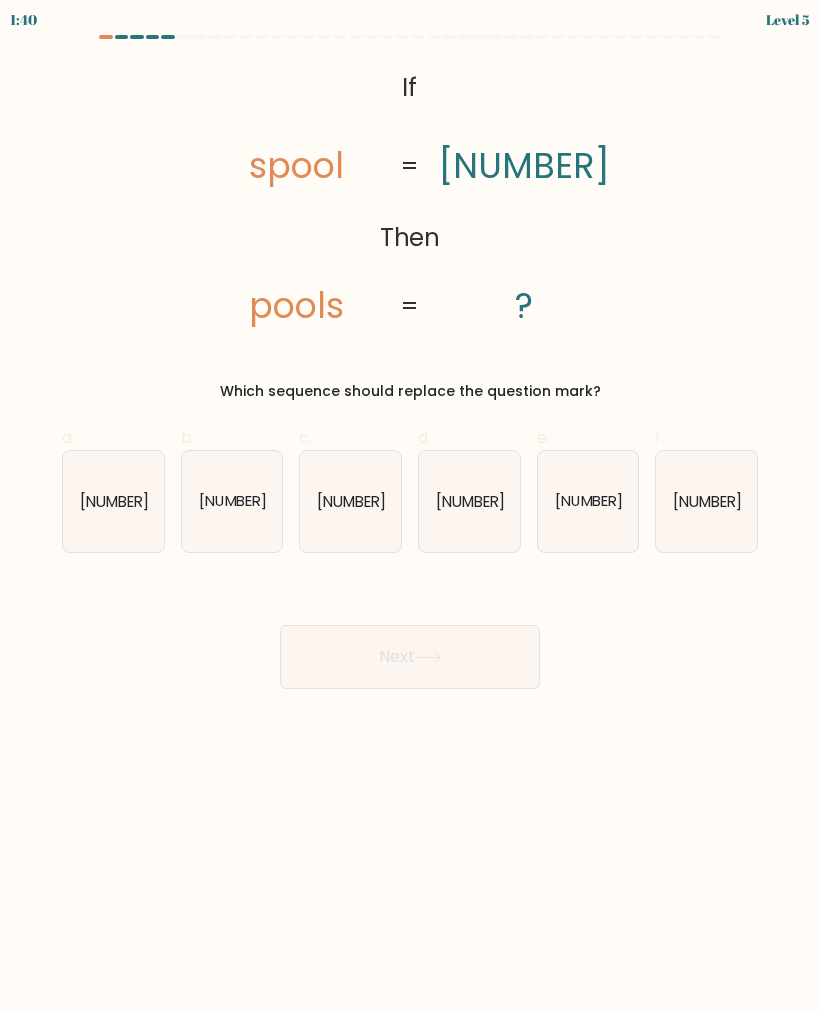 click on "[NUMBER]" at bounding box center [706, 501] 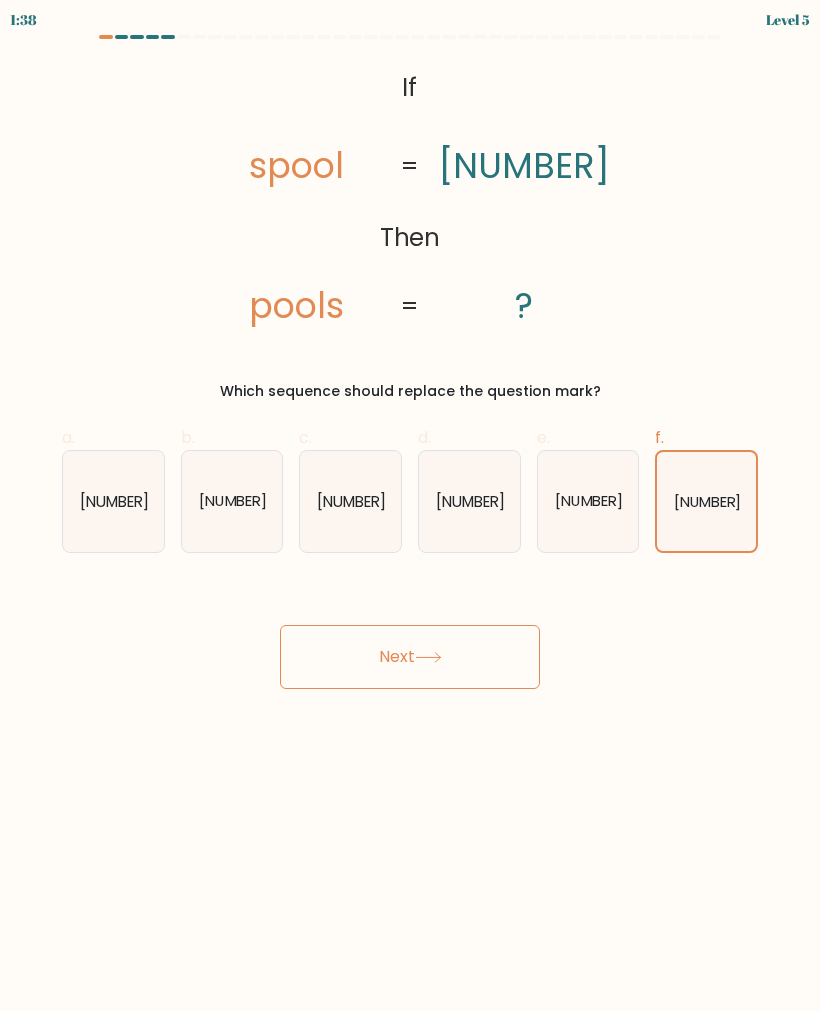click on "Next" at bounding box center (410, 657) 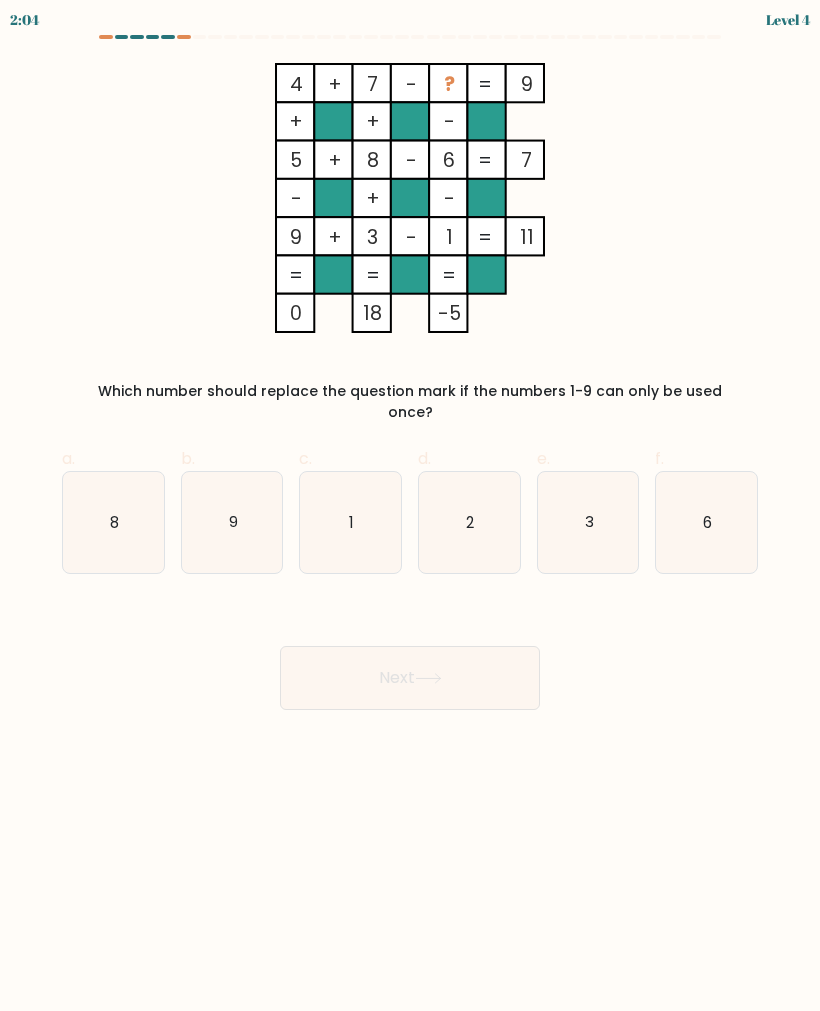 click on "2" at bounding box center (469, 522) 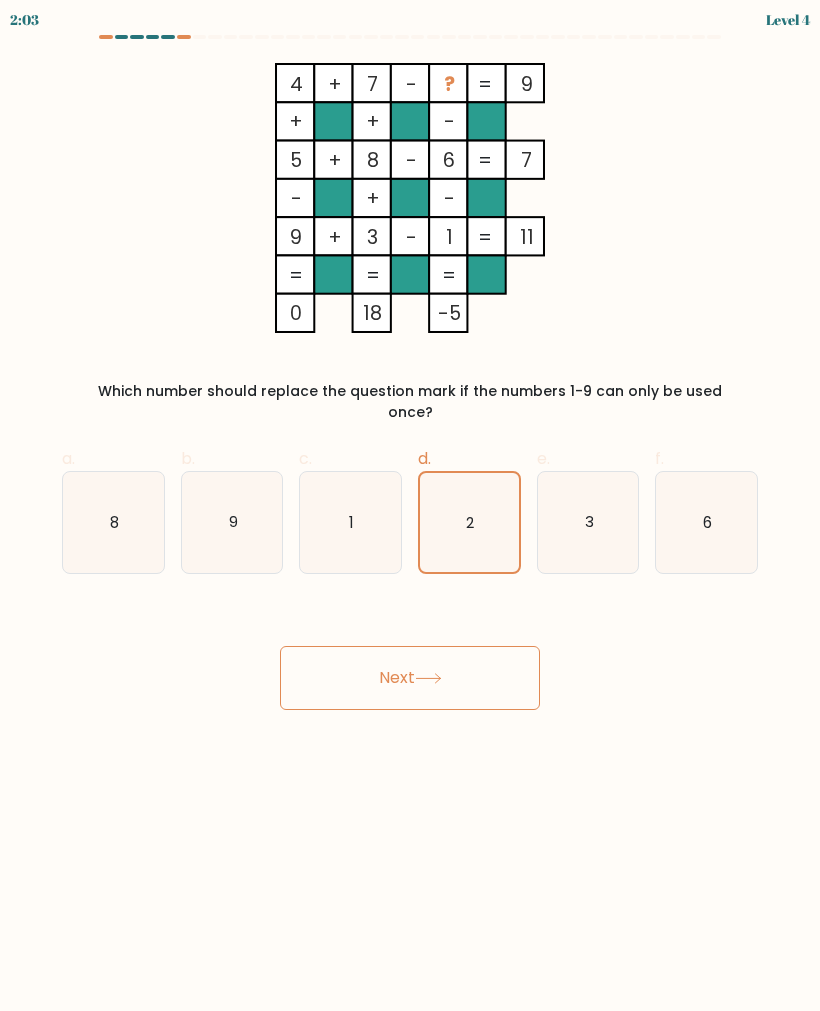click on "Next" at bounding box center [410, 678] 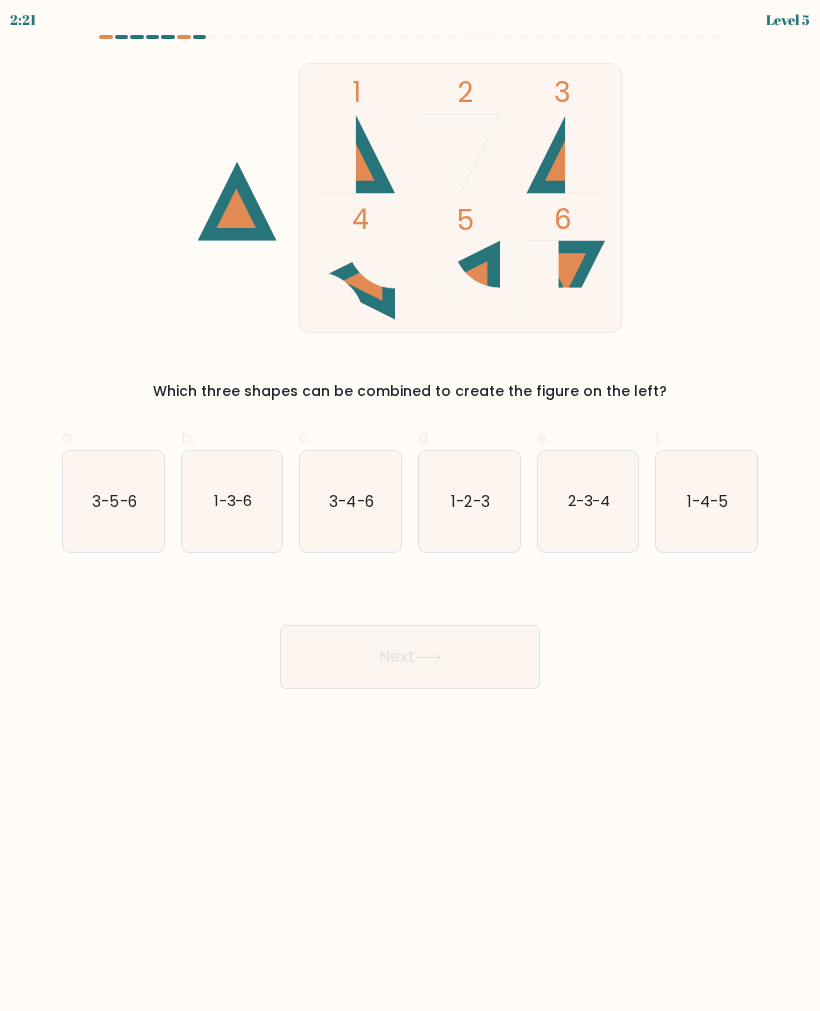 click at bounding box center (460, 197) 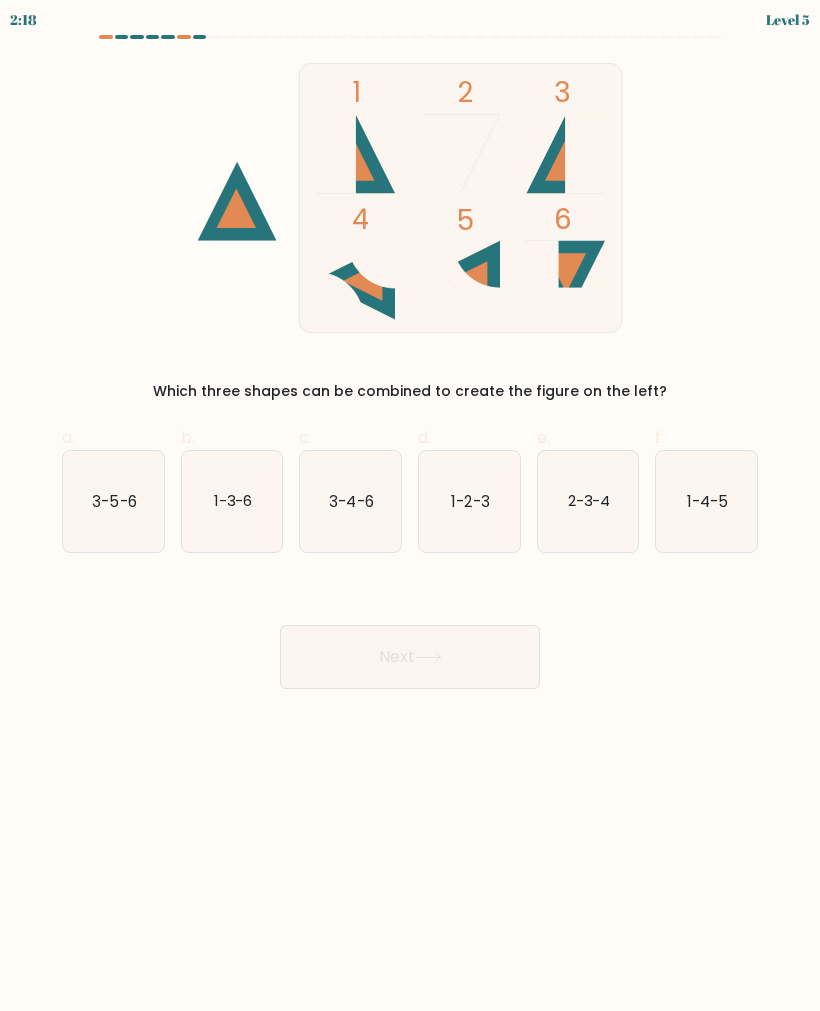 click at bounding box center (460, 197) 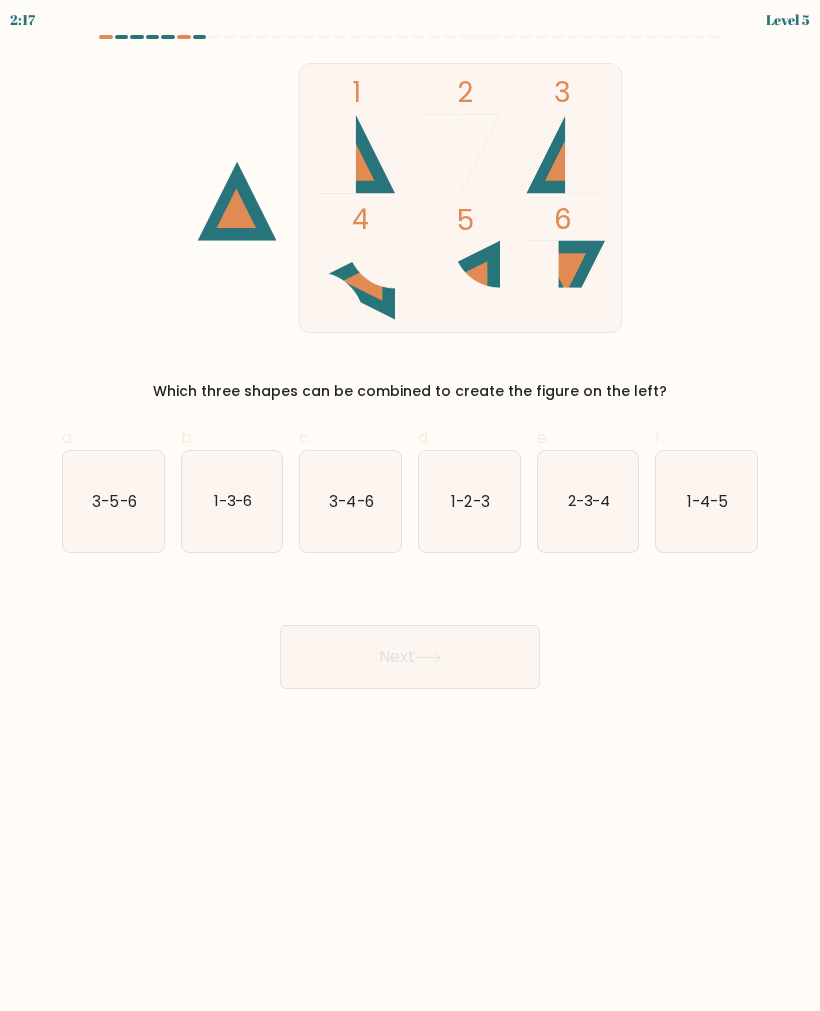 click at bounding box center (440, 153) 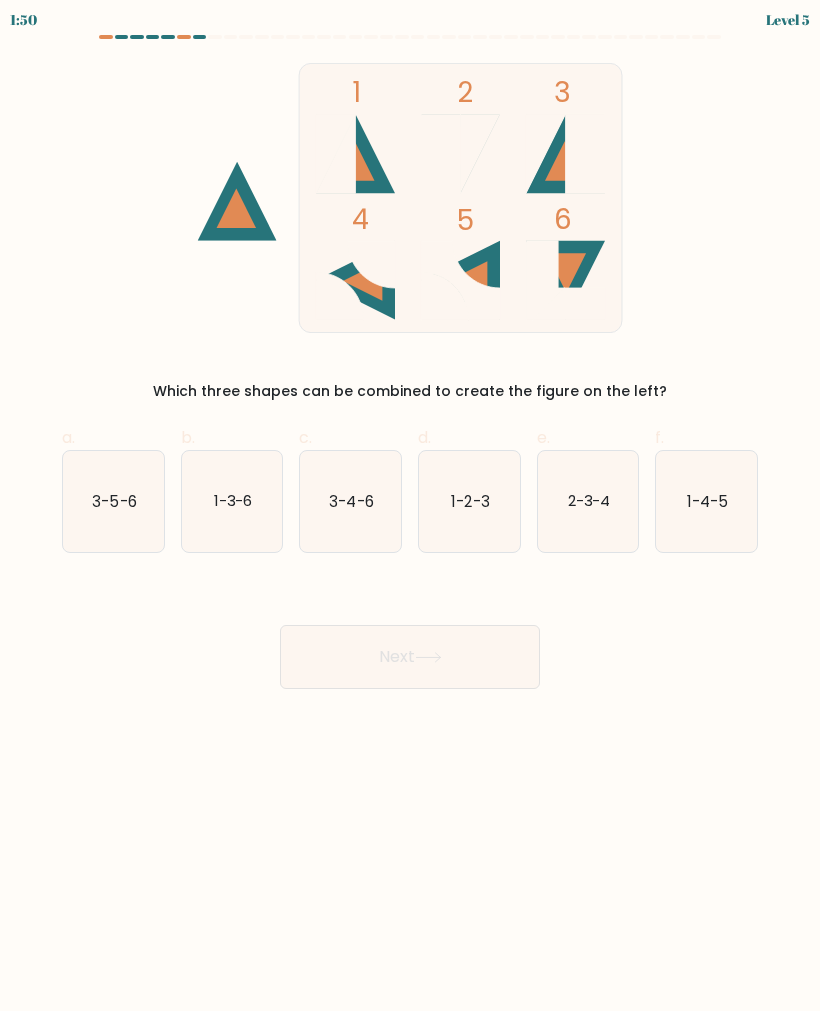 click on "3-4-6" at bounding box center (350, 501) 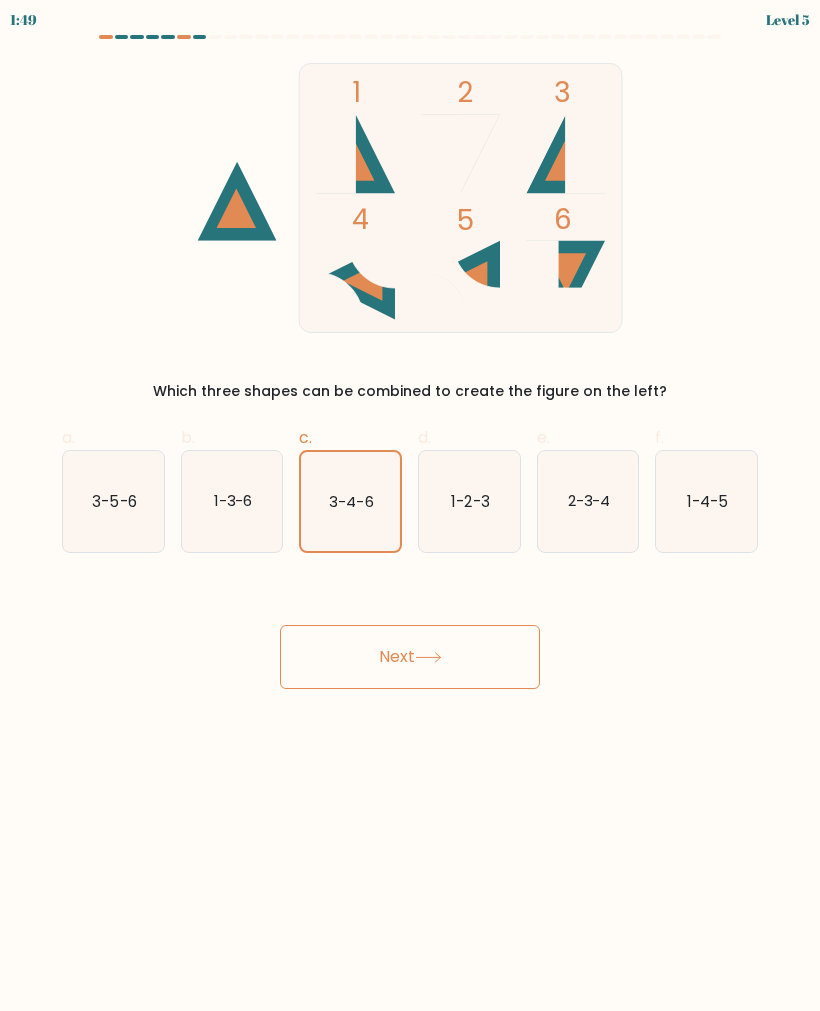 click at bounding box center [428, 657] 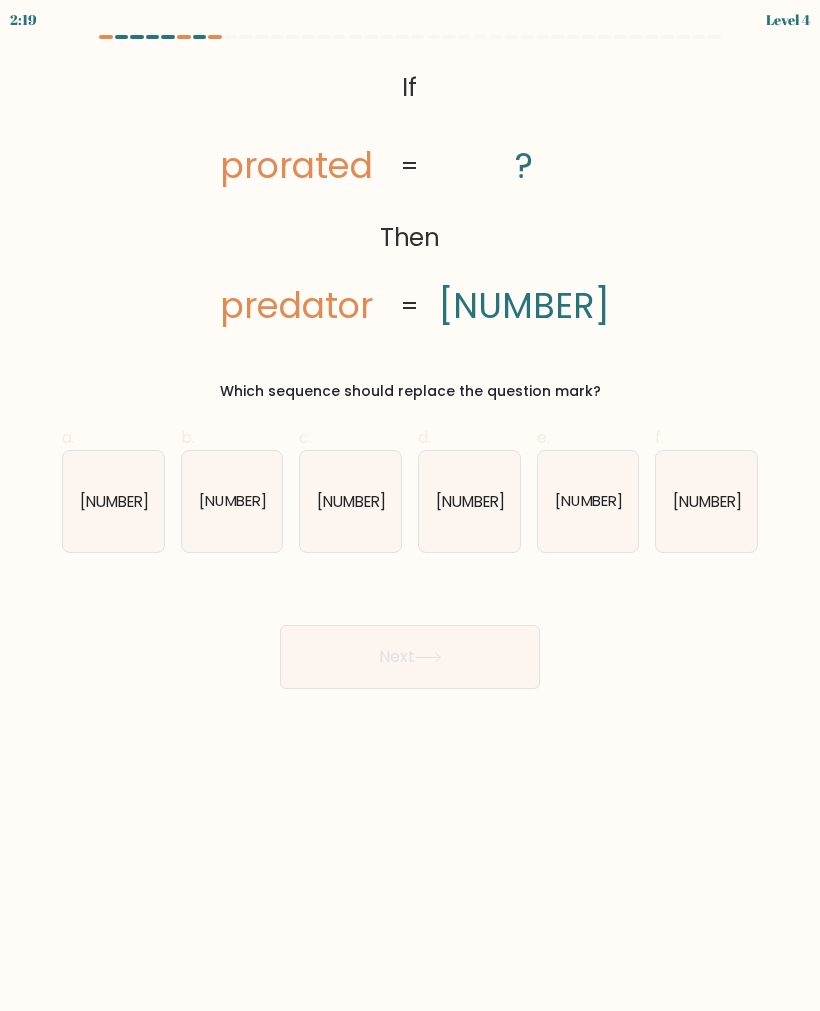 click on "[NUMBER]" at bounding box center (351, 500) 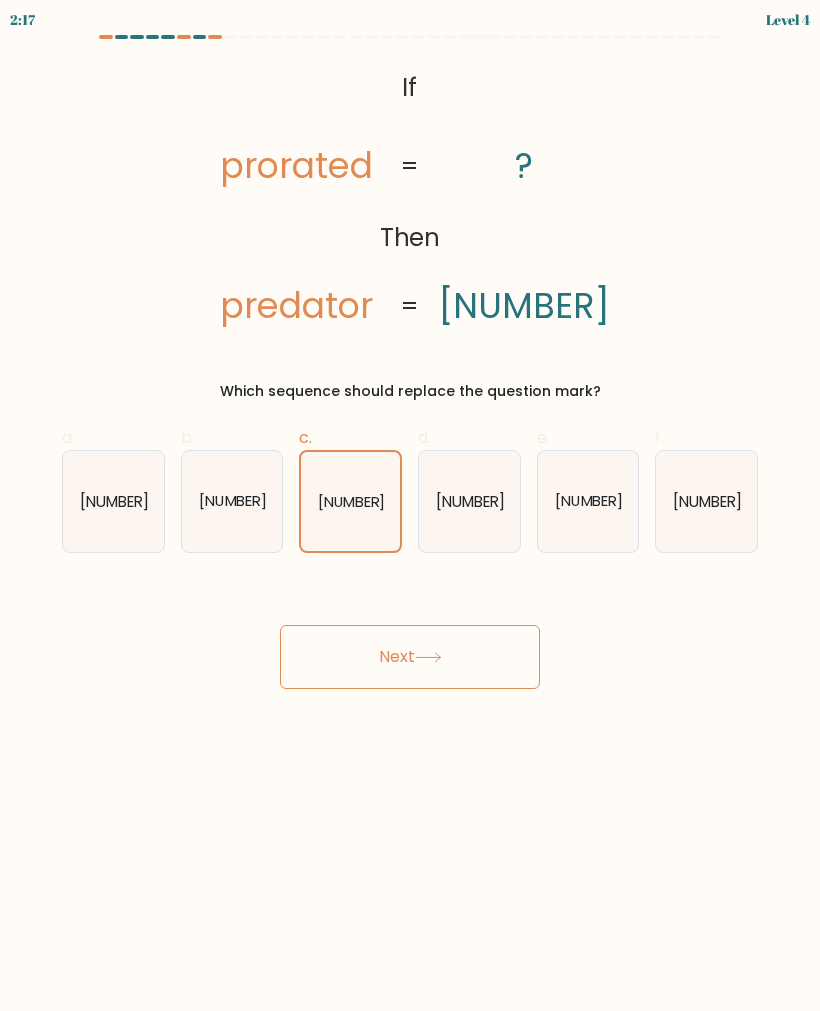 click on "Next" at bounding box center [410, 657] 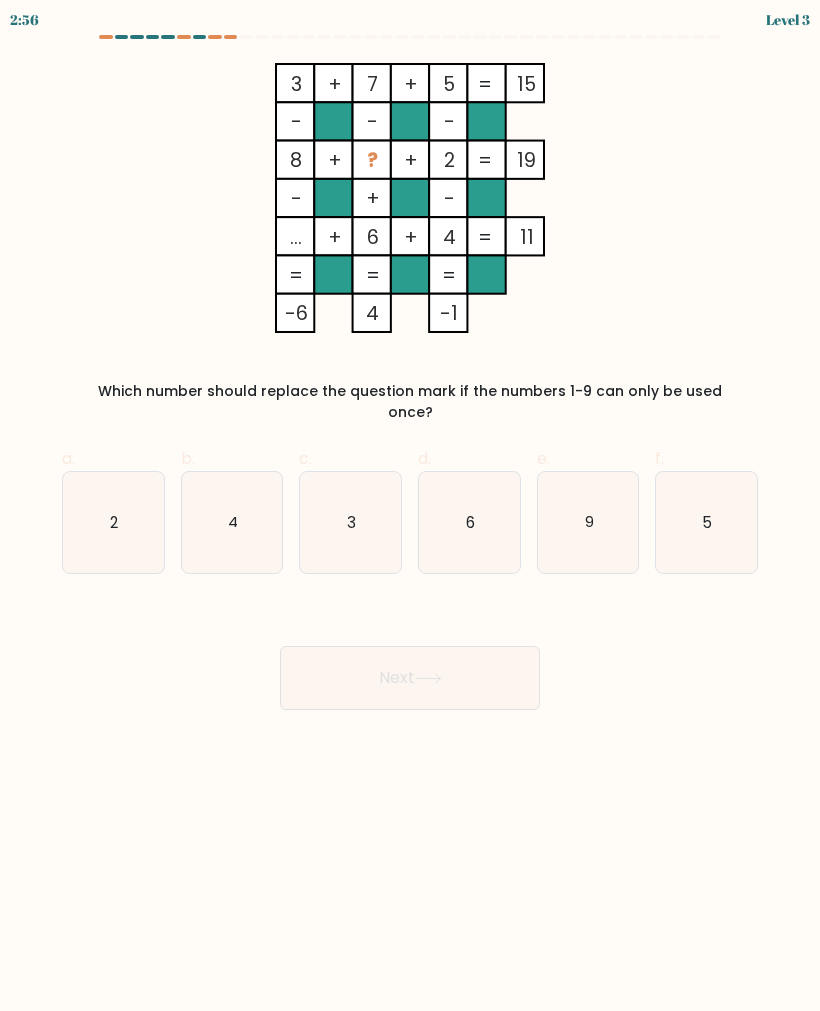 click on "4" at bounding box center [232, 522] 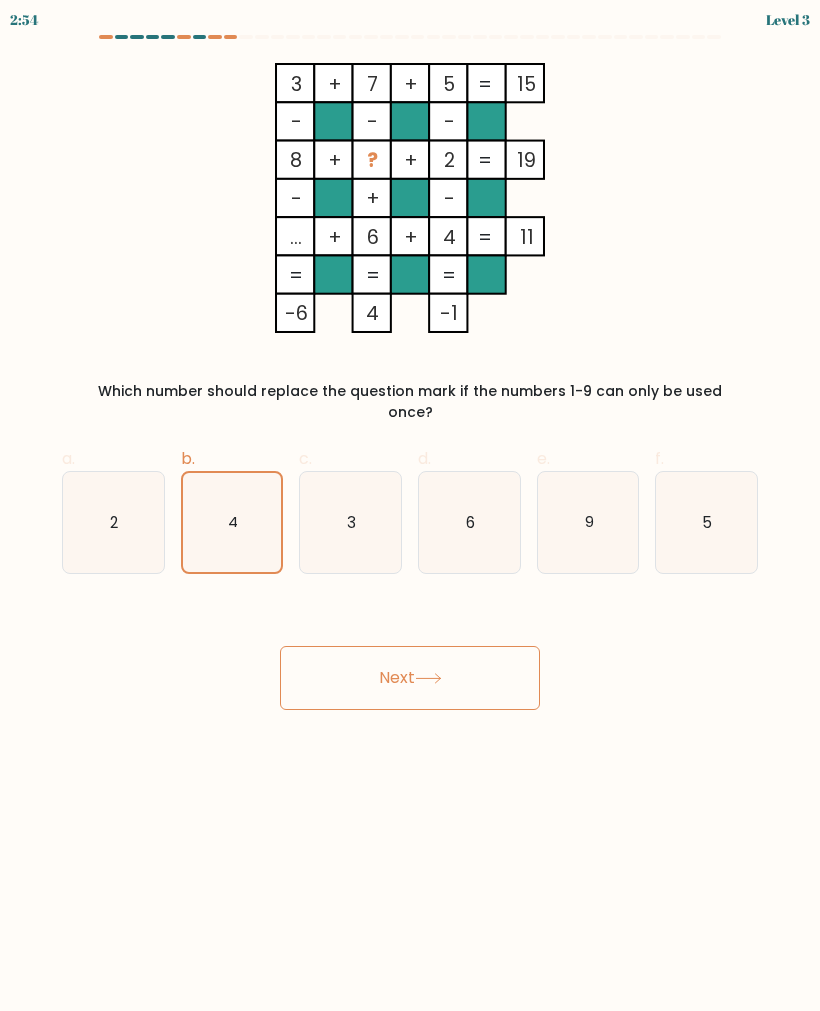 click on "Next" at bounding box center [410, 678] 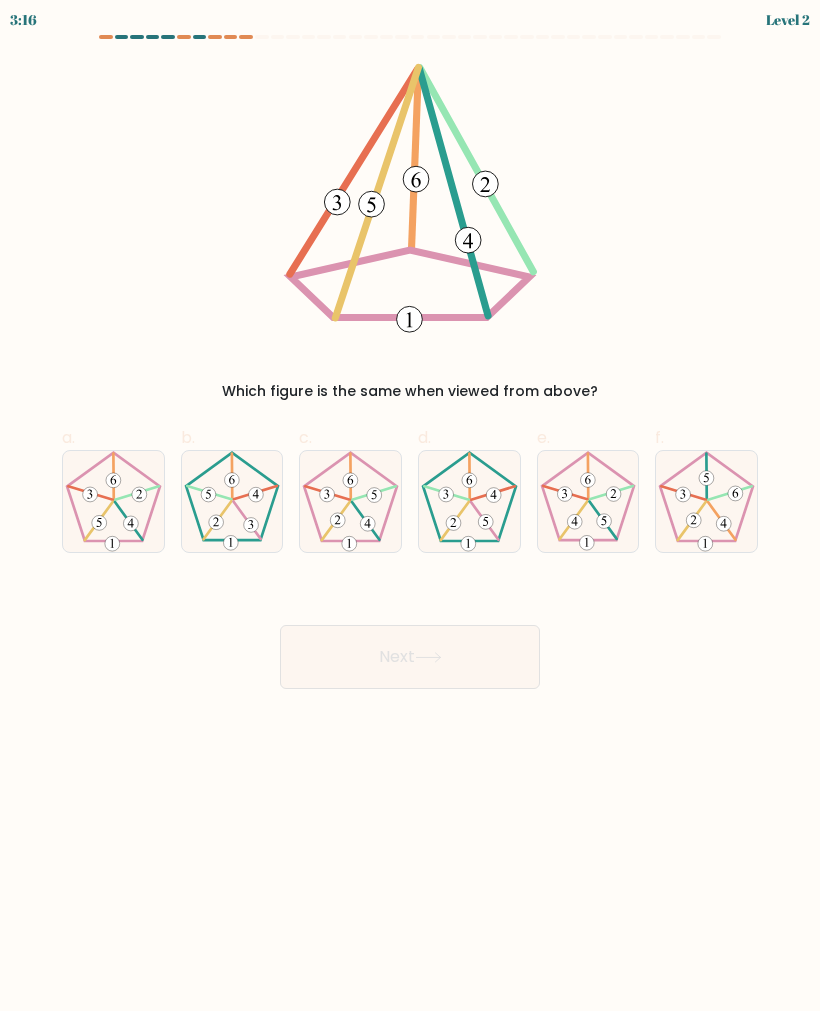 click at bounding box center (231, 480) 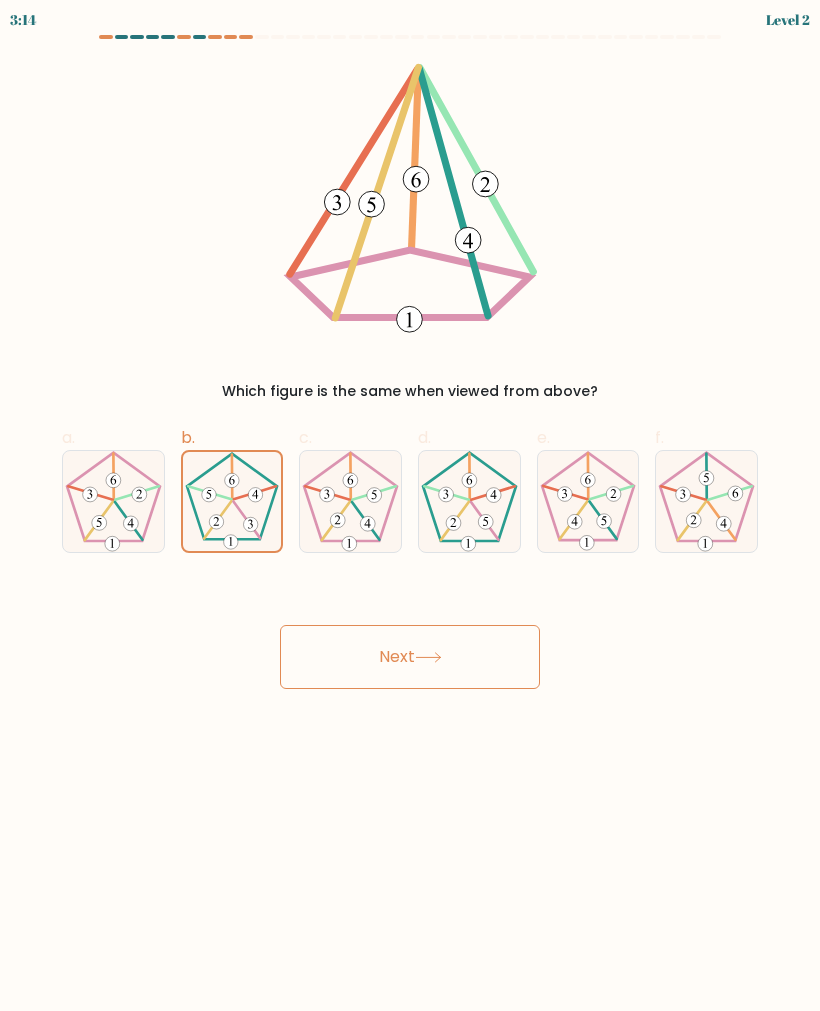 click on "Next" at bounding box center (410, 657) 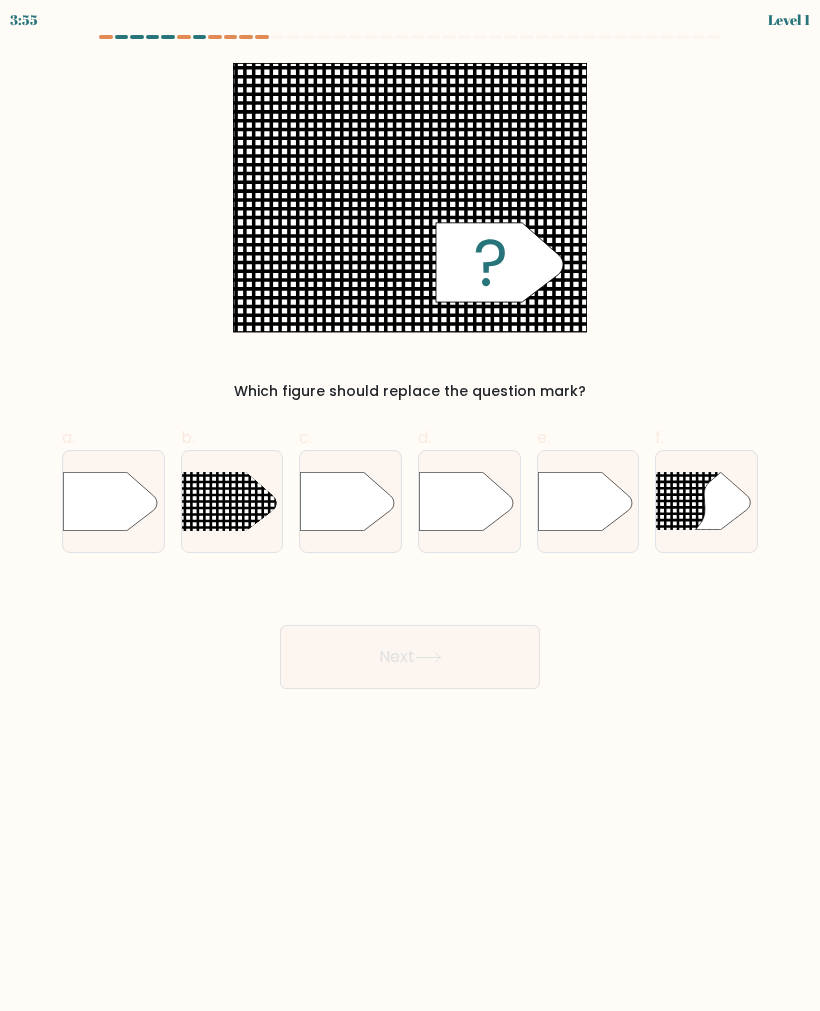 click at bounding box center [163, 453] 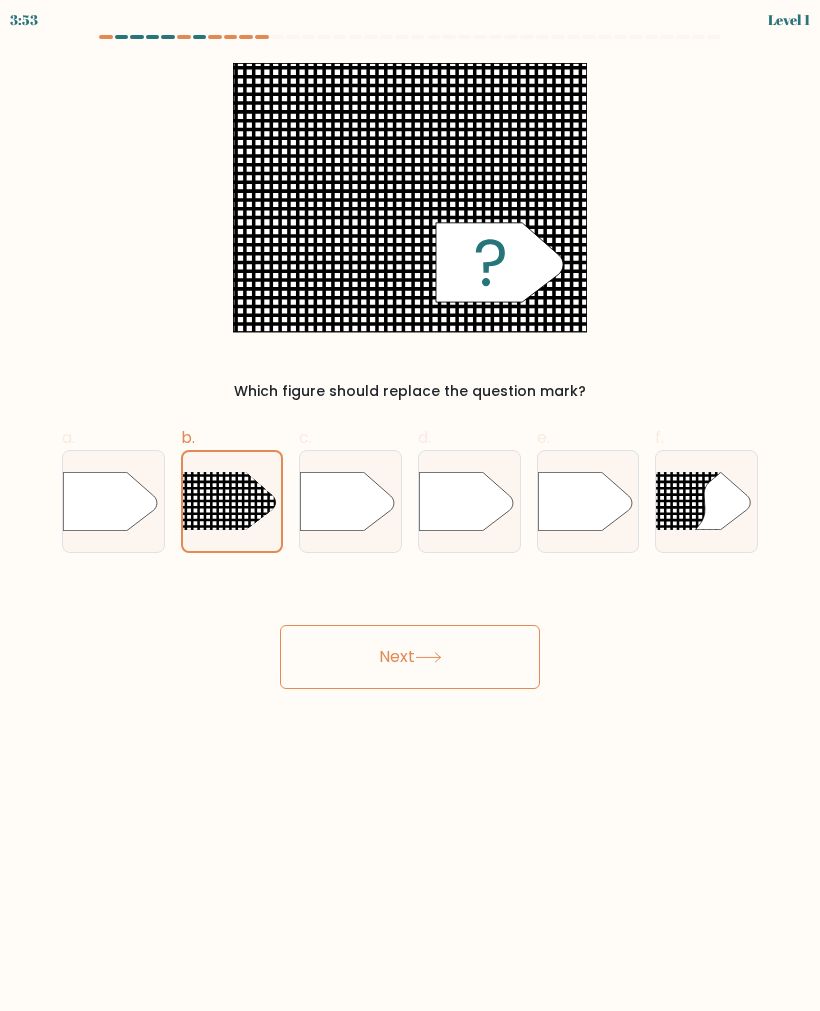 click on "Next" at bounding box center (410, 657) 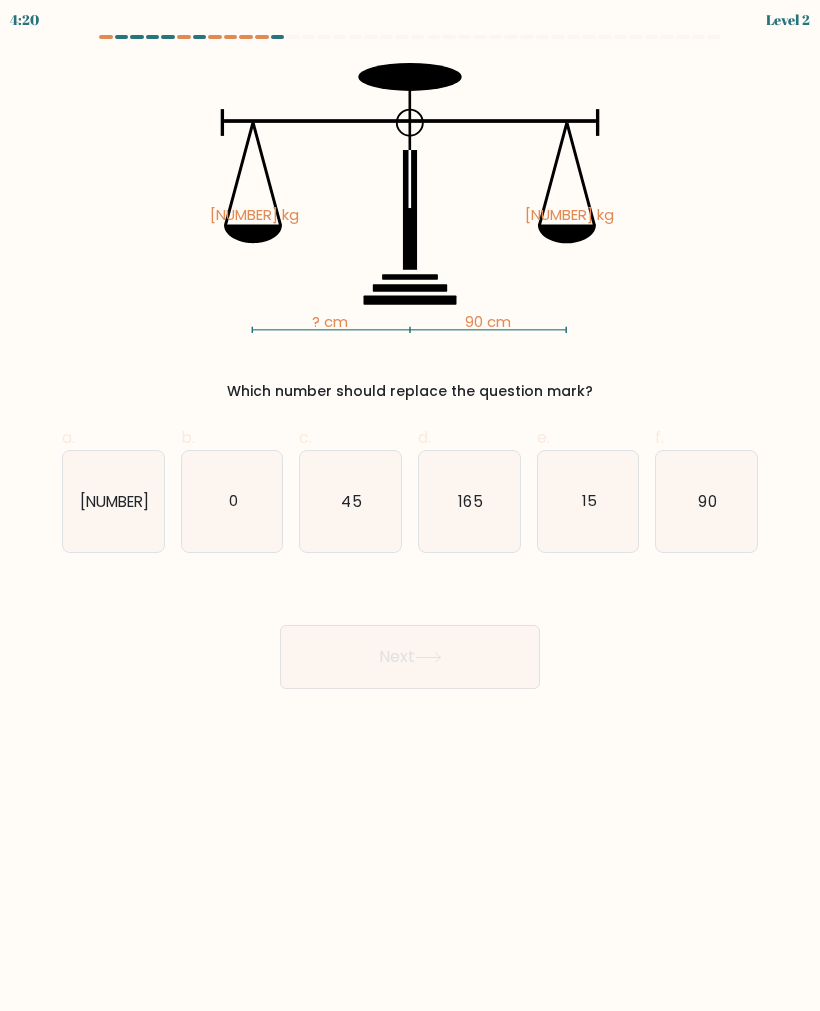 click on "165" at bounding box center (470, 500) 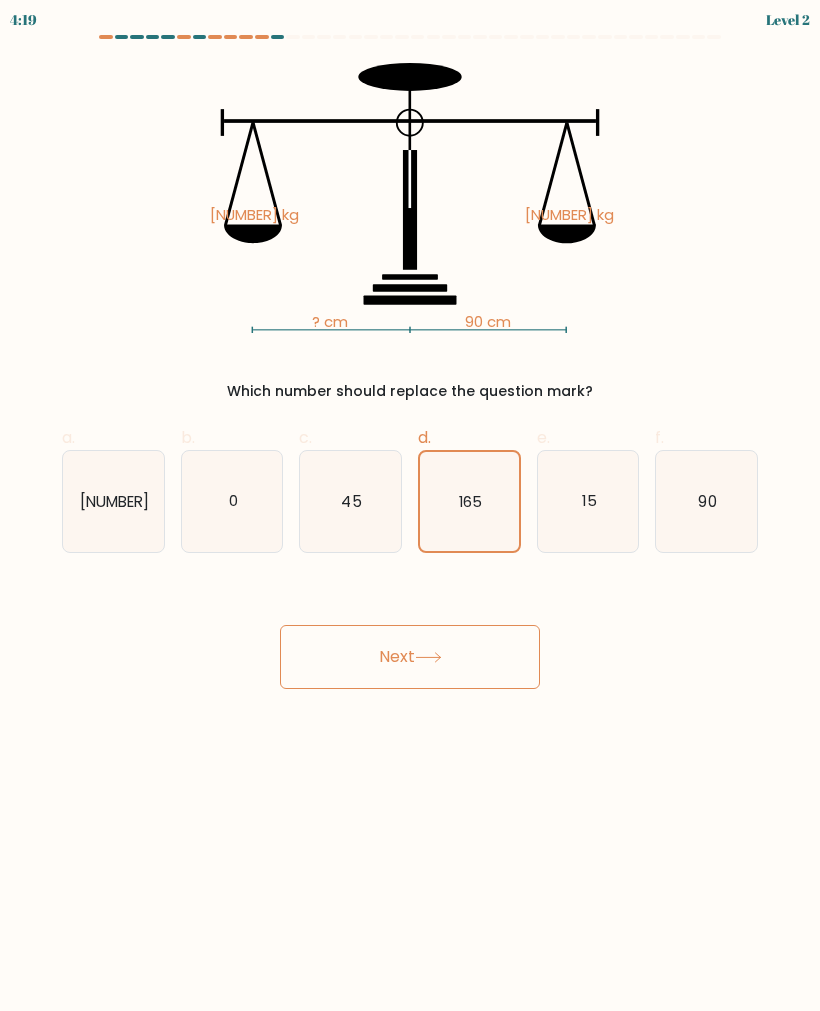 click on "Next" at bounding box center [410, 657] 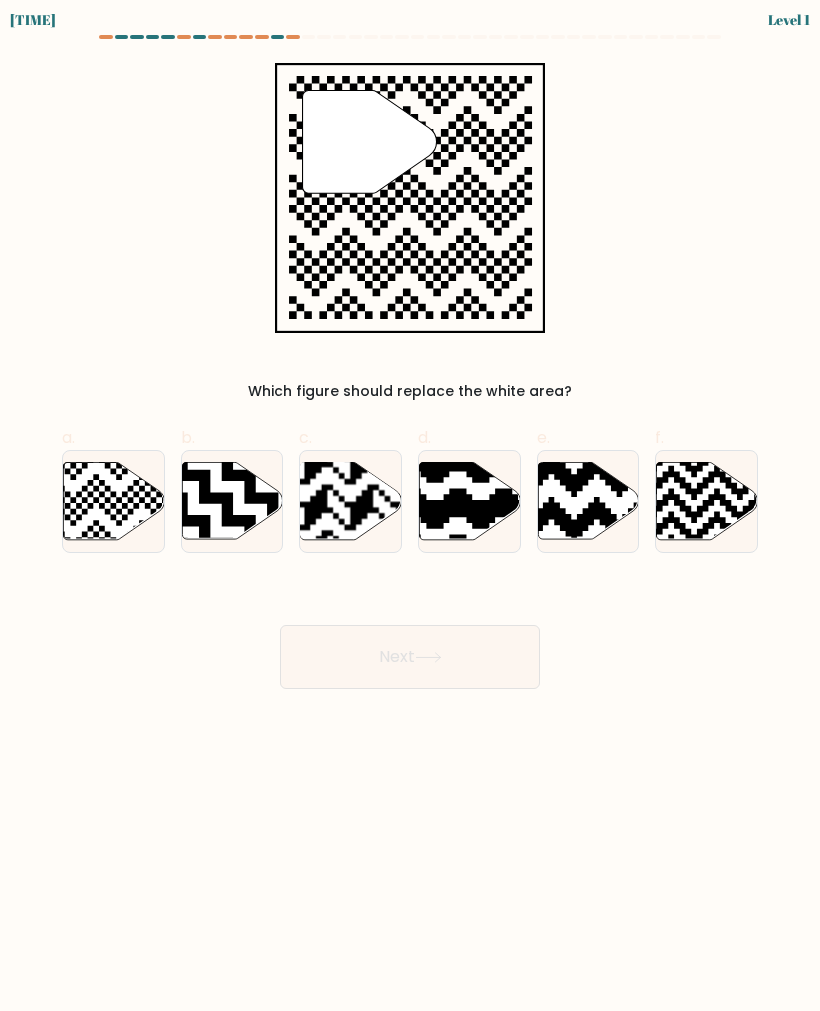 click at bounding box center (707, 500) 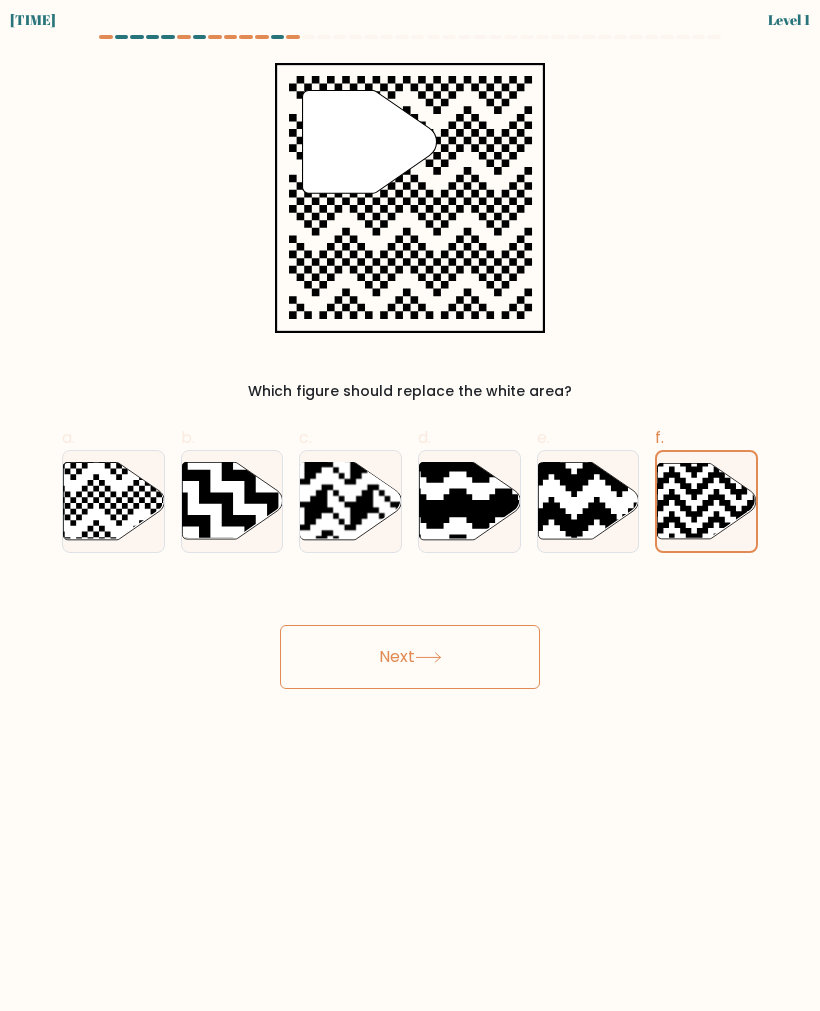 click at bounding box center [113, 500] 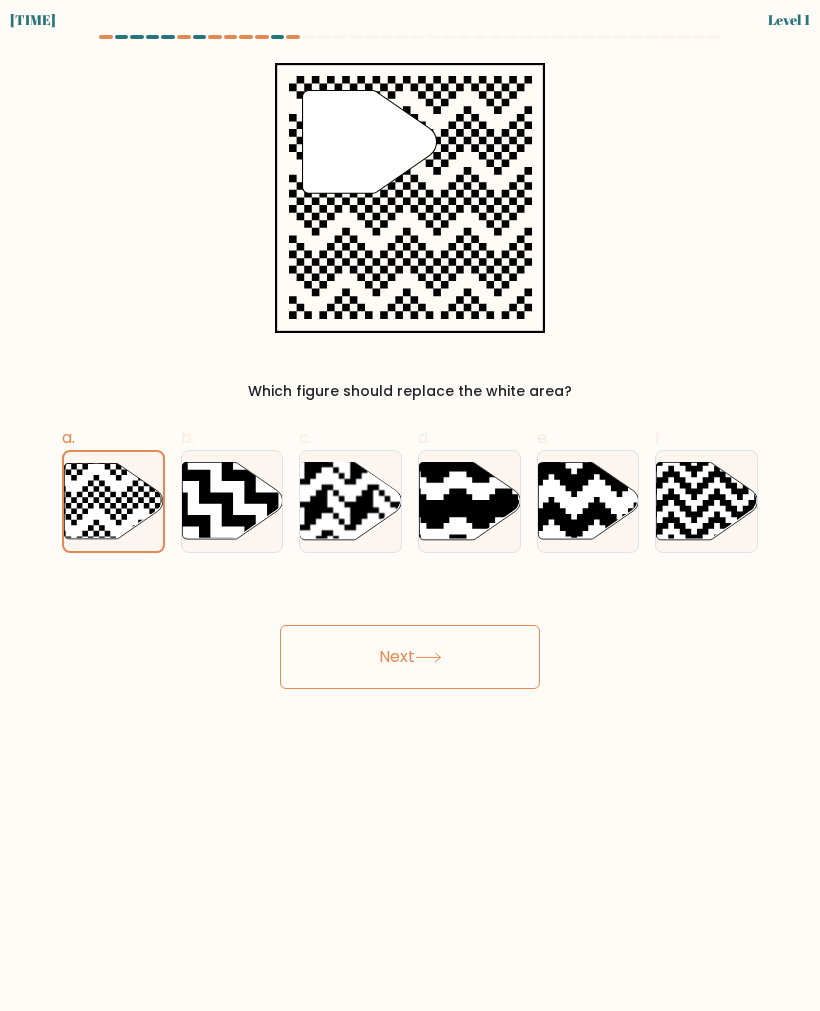 click on "Next" at bounding box center (410, 657) 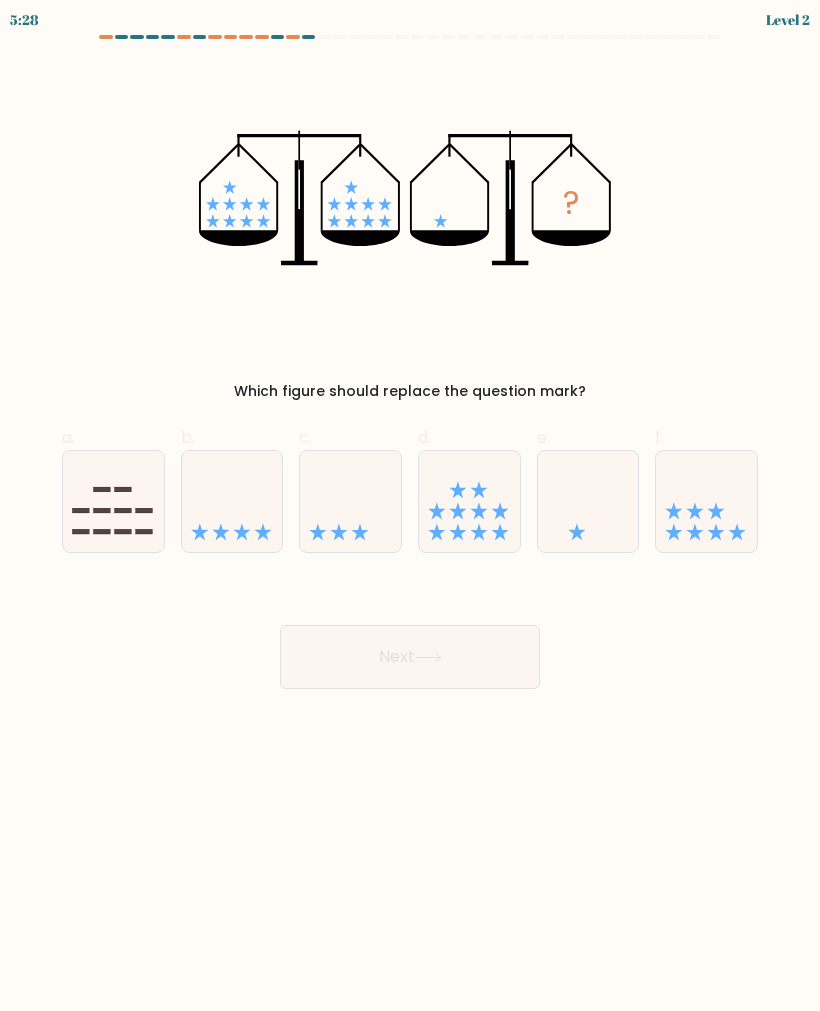 click at bounding box center (102, 531) 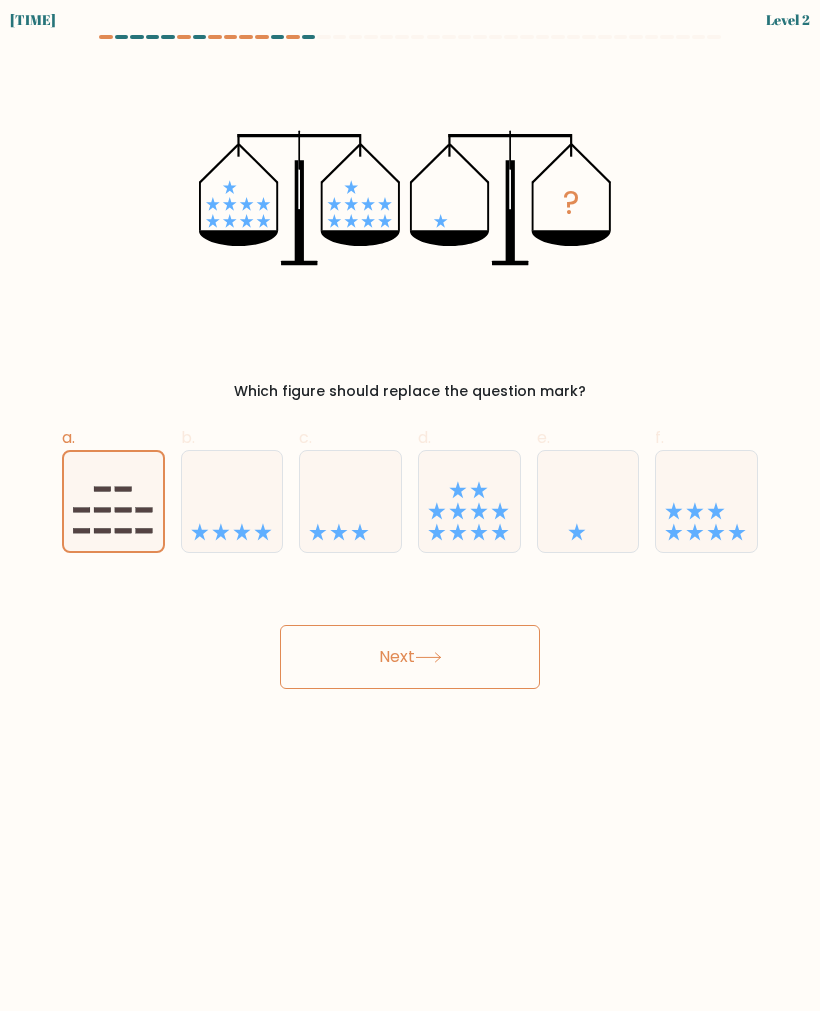 click on "Next" at bounding box center (410, 657) 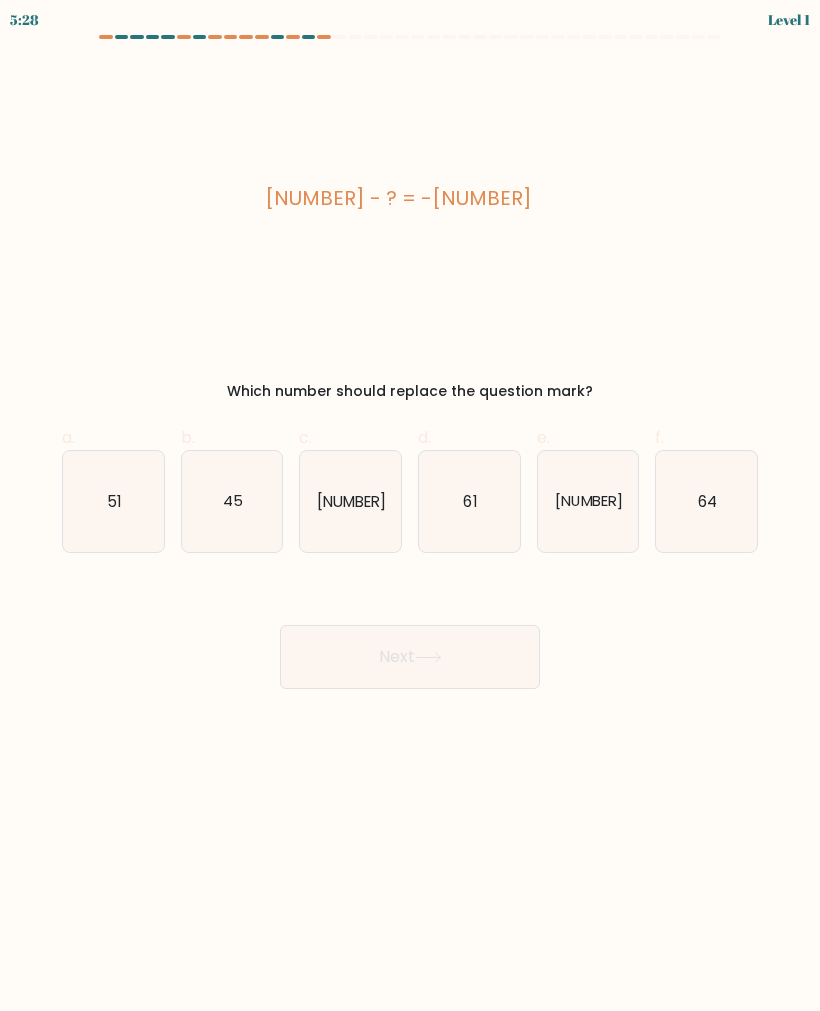 click on "61" at bounding box center (469, 501) 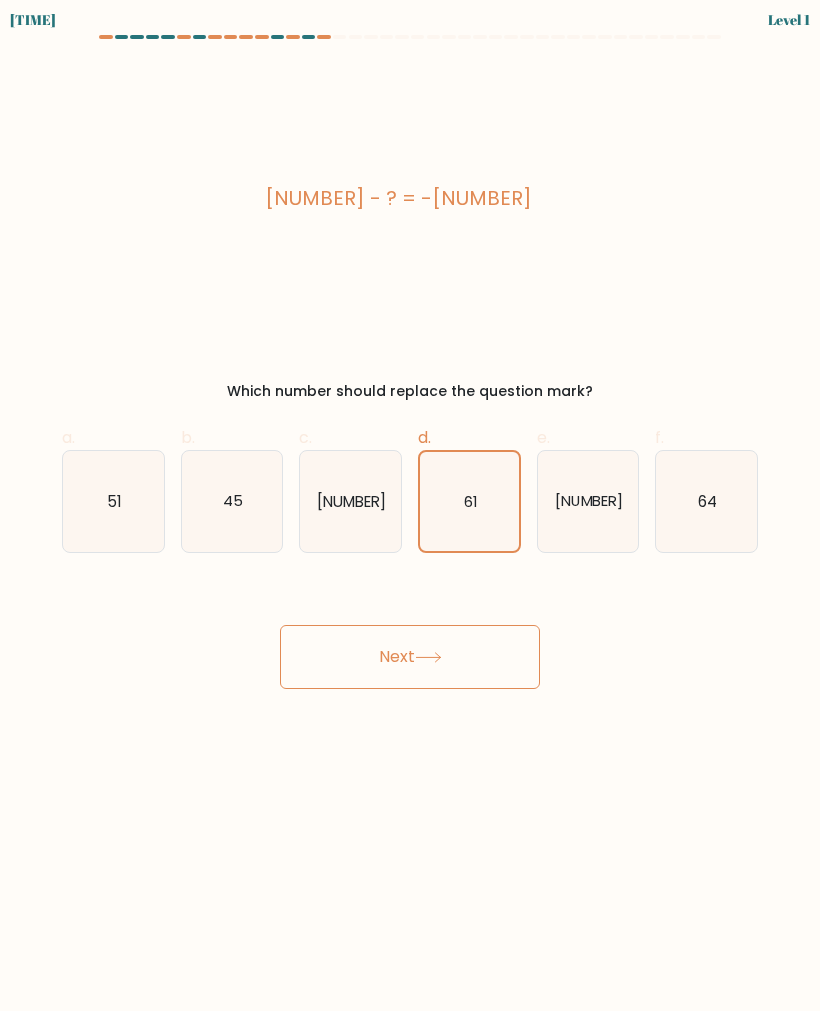 click on "Next" at bounding box center [410, 657] 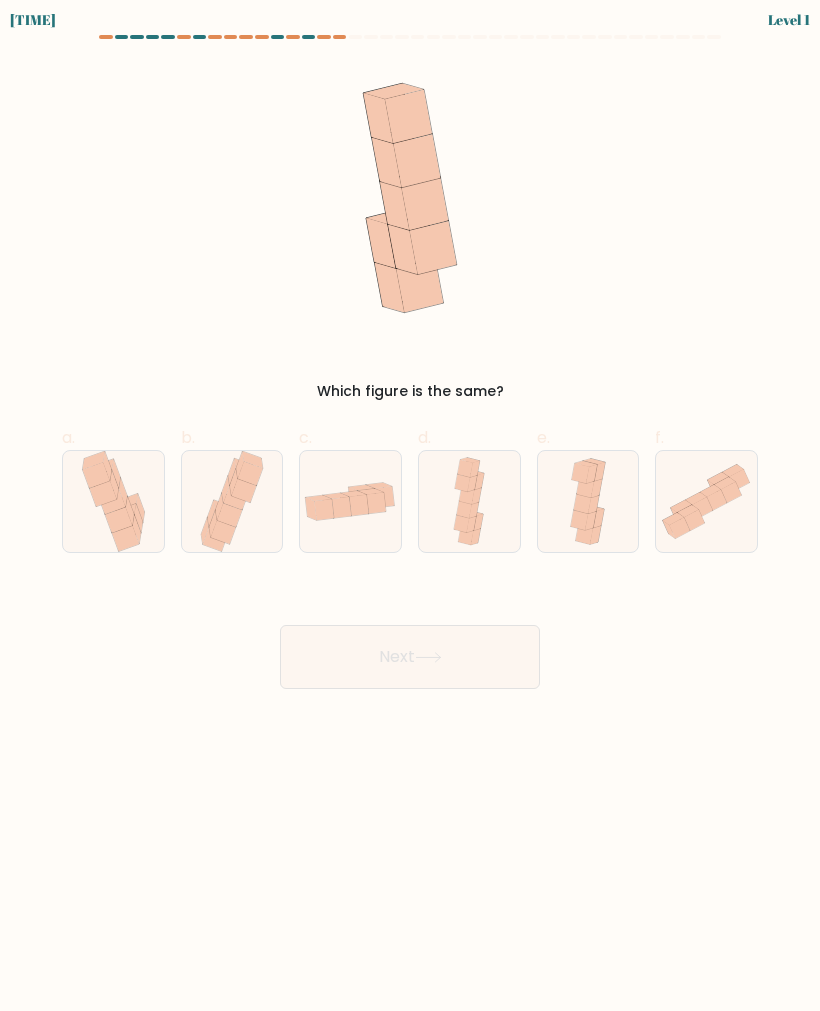 click at bounding box center (350, 502) 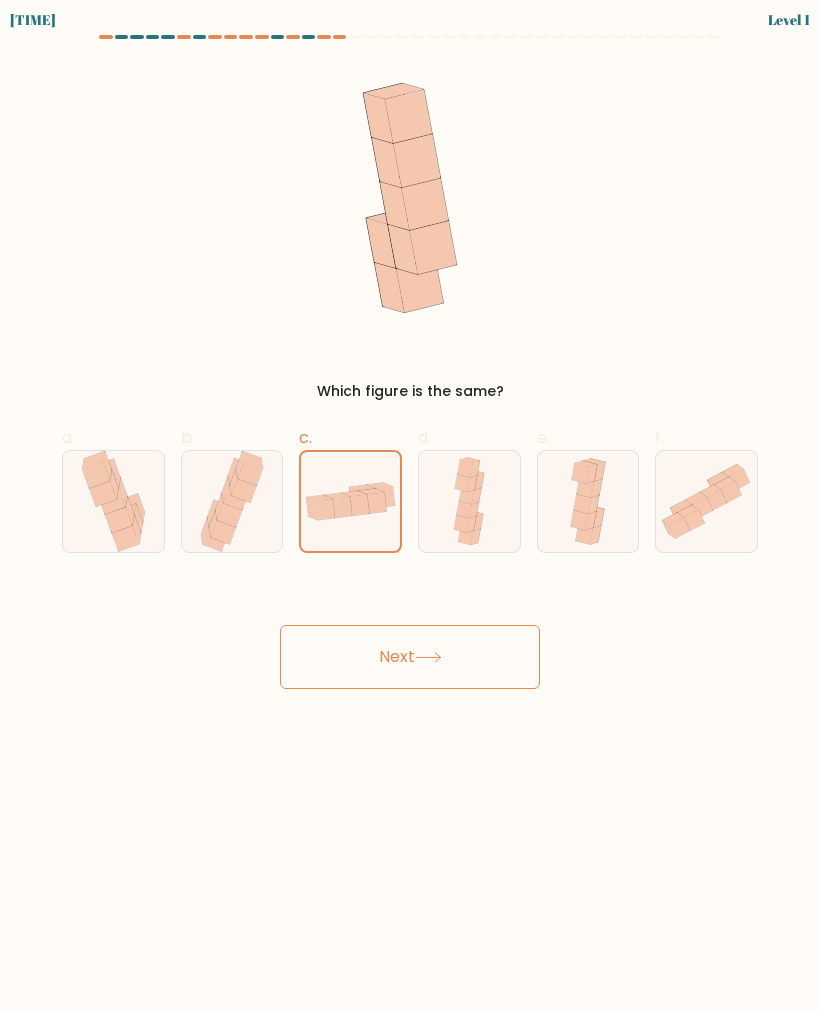 click at bounding box center [428, 657] 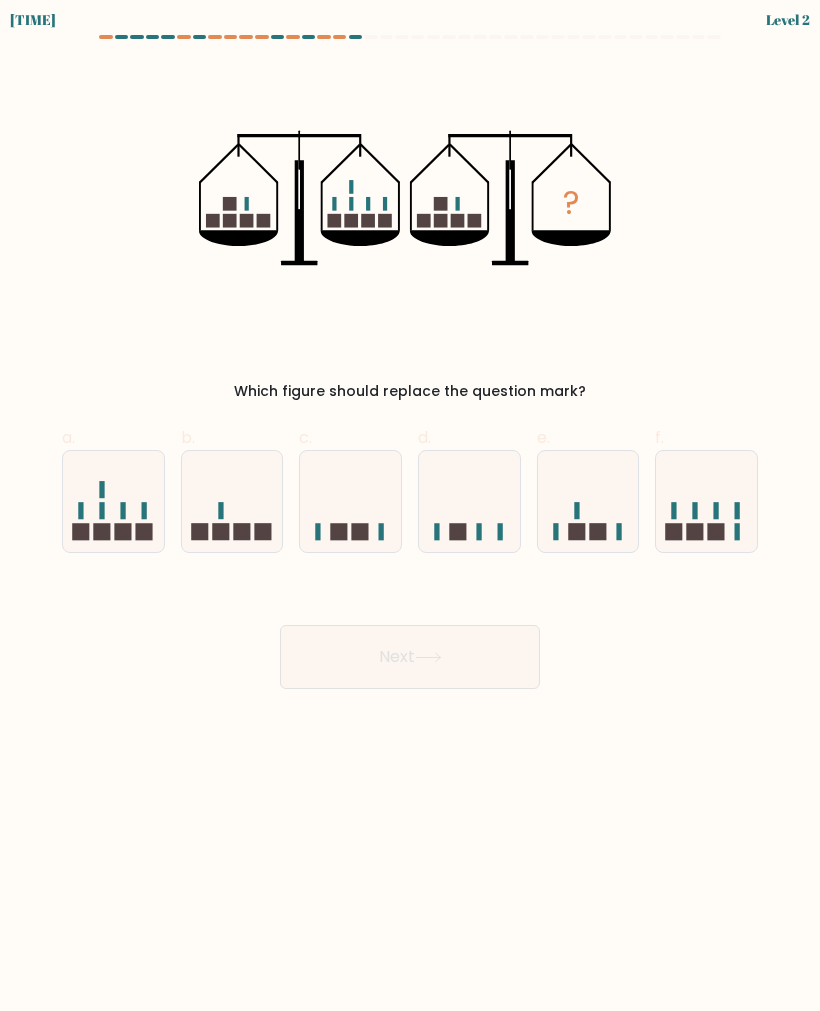 click at bounding box center (588, 501) 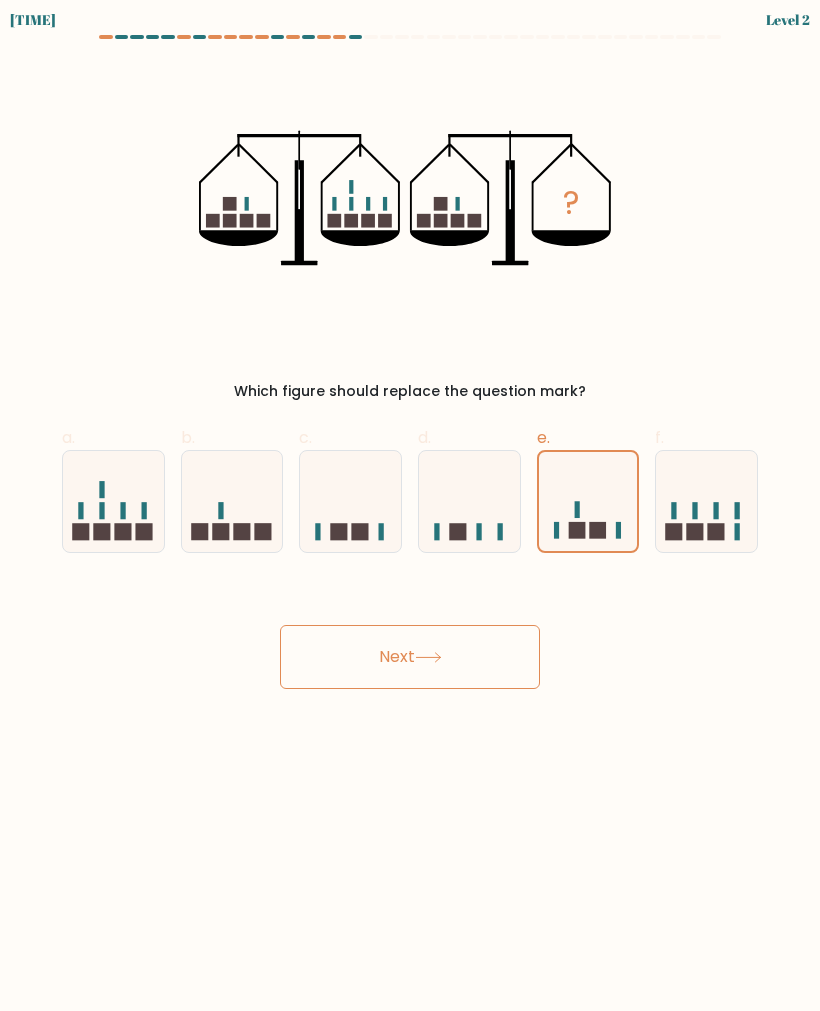 click on "Next" at bounding box center (410, 657) 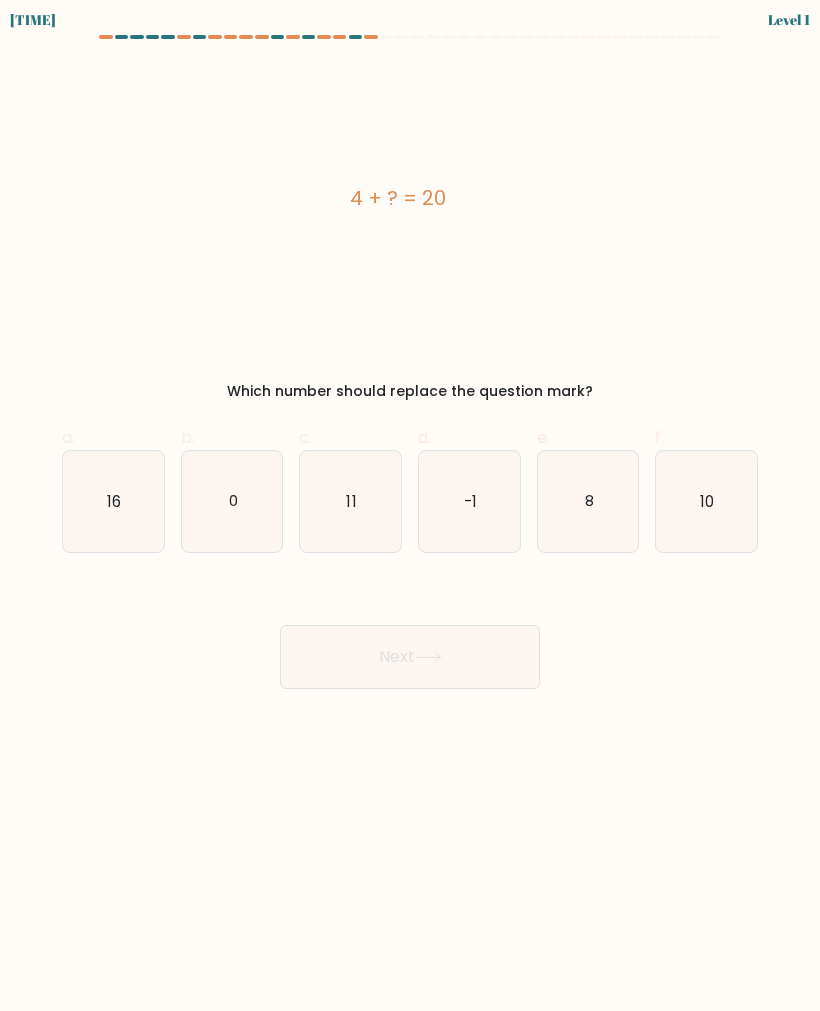 click on "16" at bounding box center [113, 501] 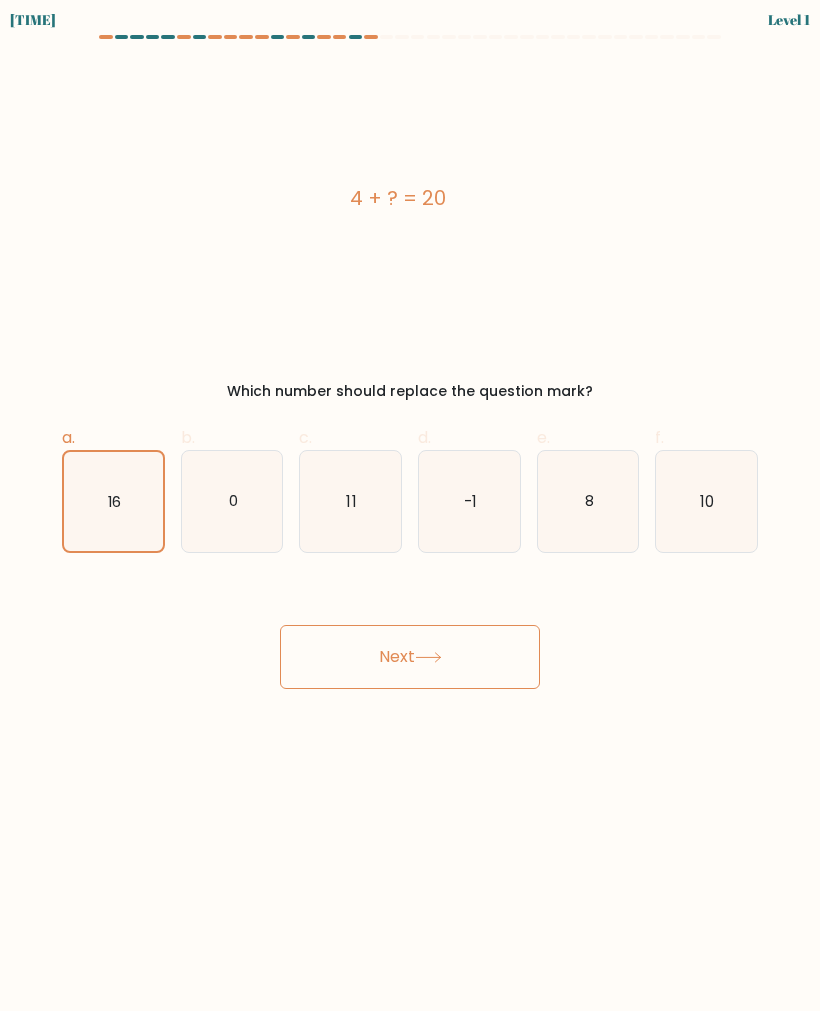 click at bounding box center [428, 657] 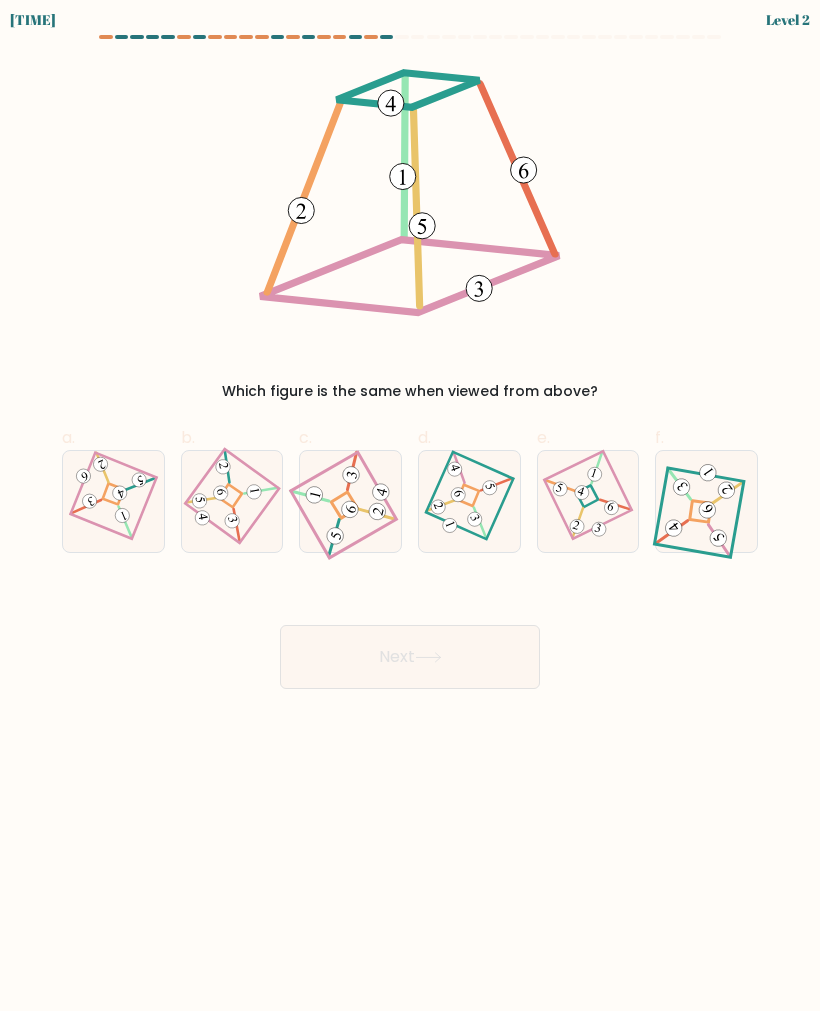 click at bounding box center [350, 501] 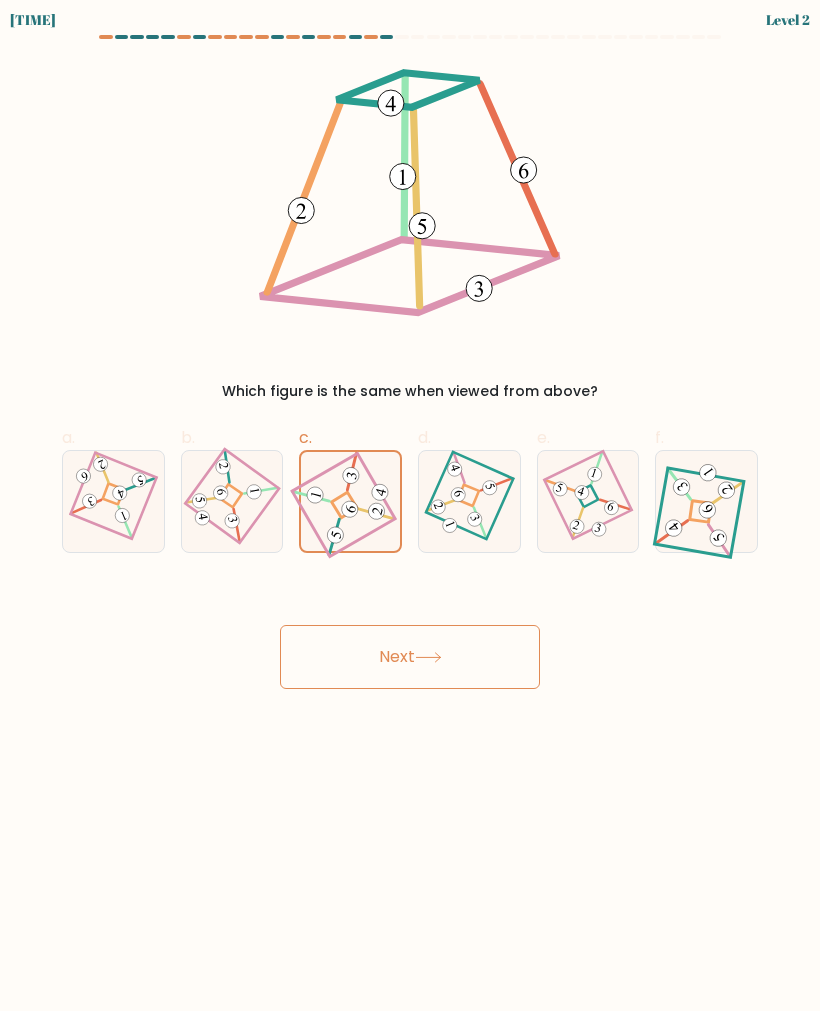 click on "Next" at bounding box center (410, 657) 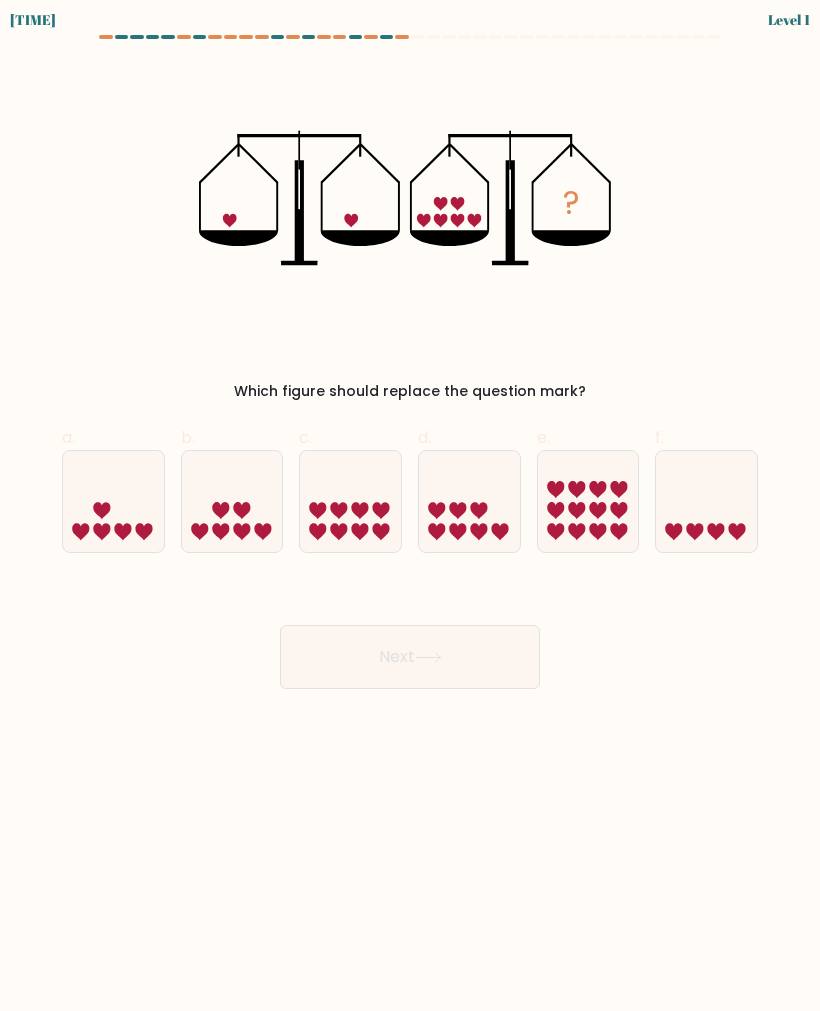 click at bounding box center [113, 501] 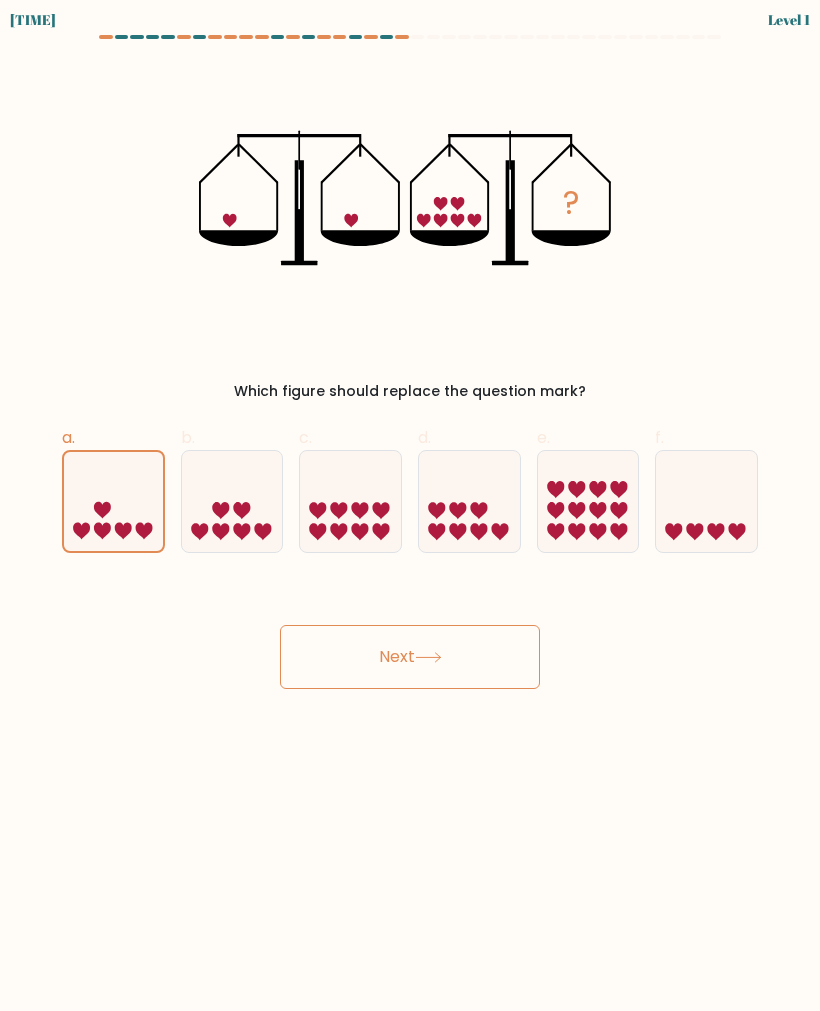 click on "Next" at bounding box center (410, 657) 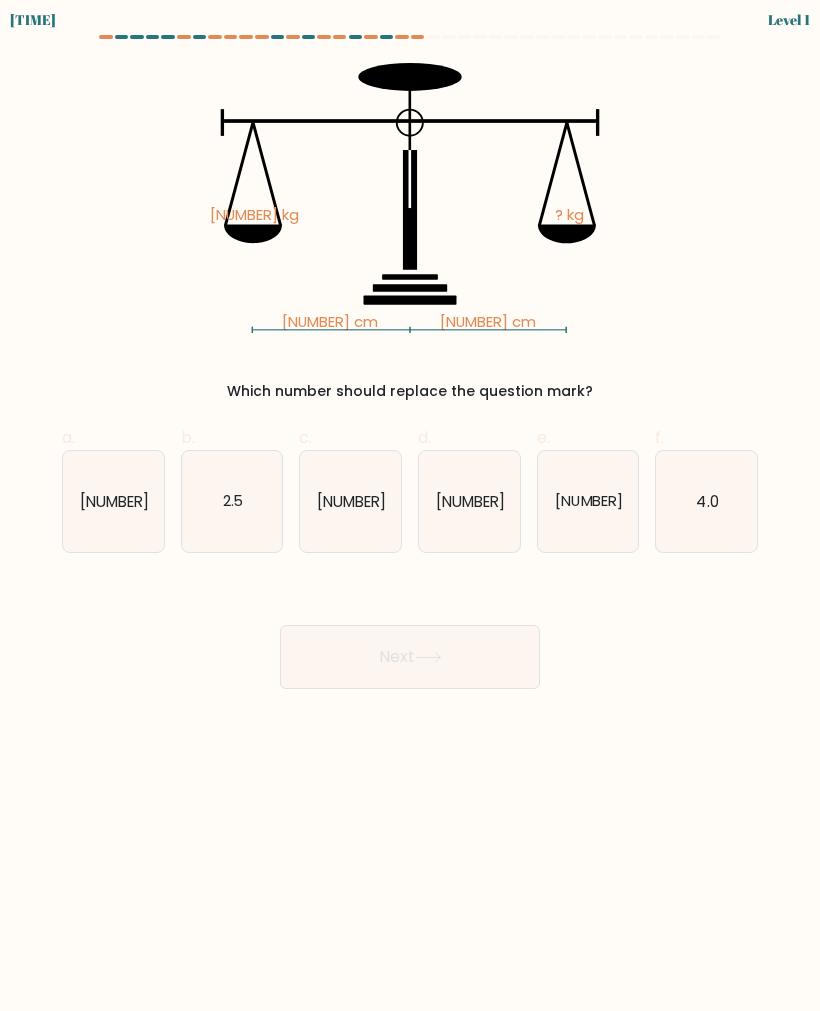 click on "[NUMBER]" at bounding box center (588, 500) 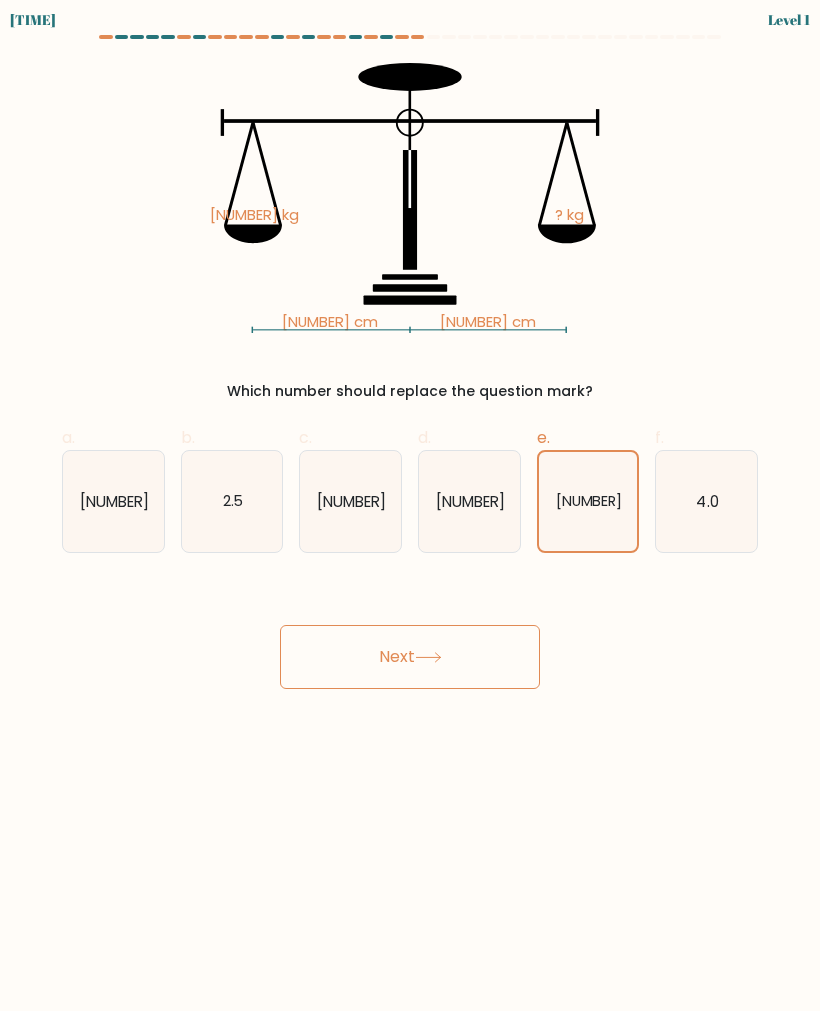 click on "Next" at bounding box center (410, 657) 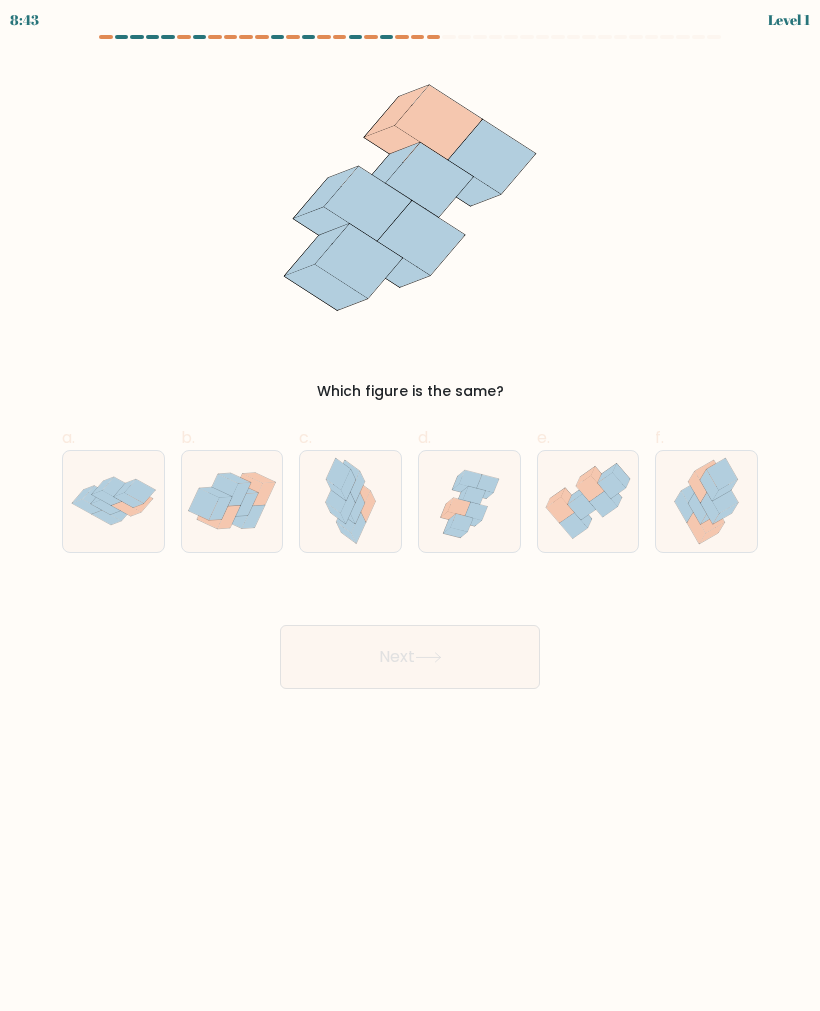 click at bounding box center (117, 489) 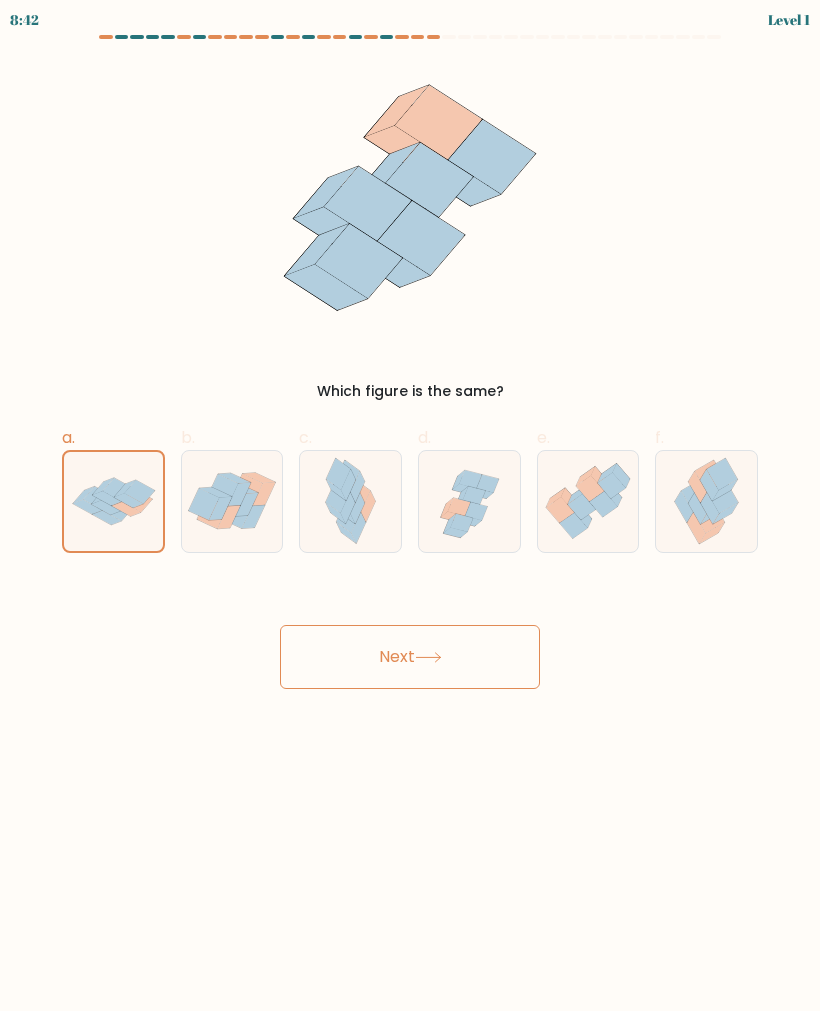 click on "Next" at bounding box center [410, 657] 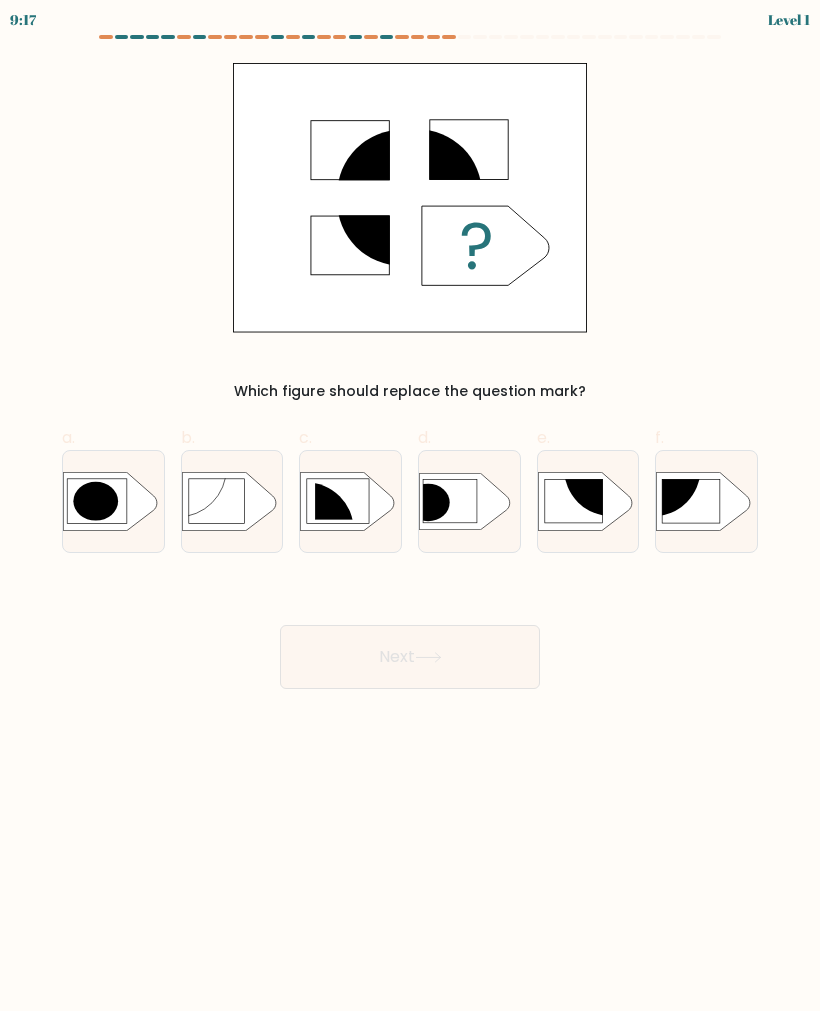click at bounding box center (653, 469) 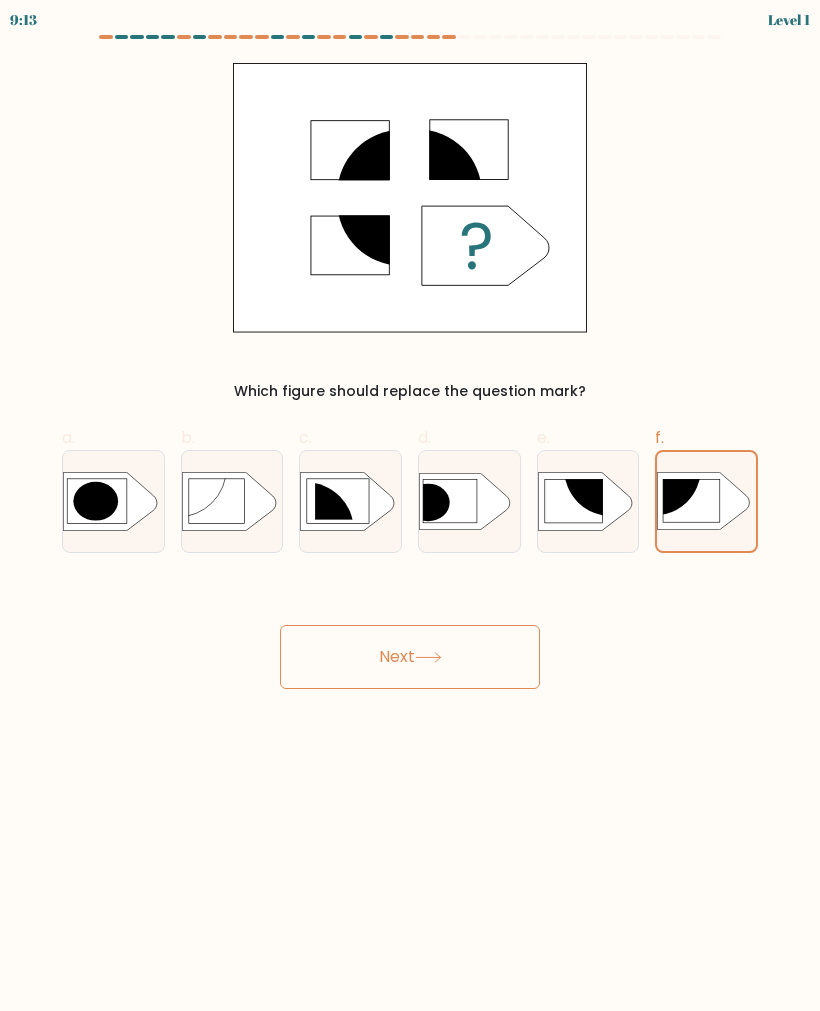 click on "Next" at bounding box center [410, 657] 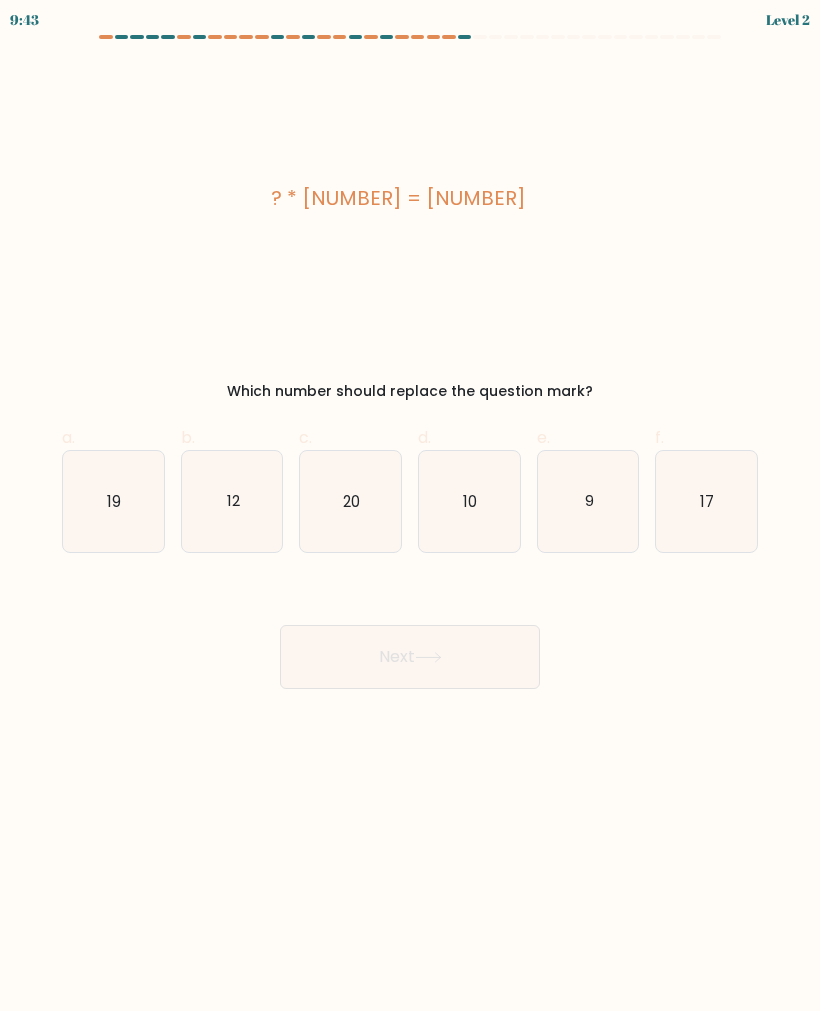 click on "9" at bounding box center (588, 501) 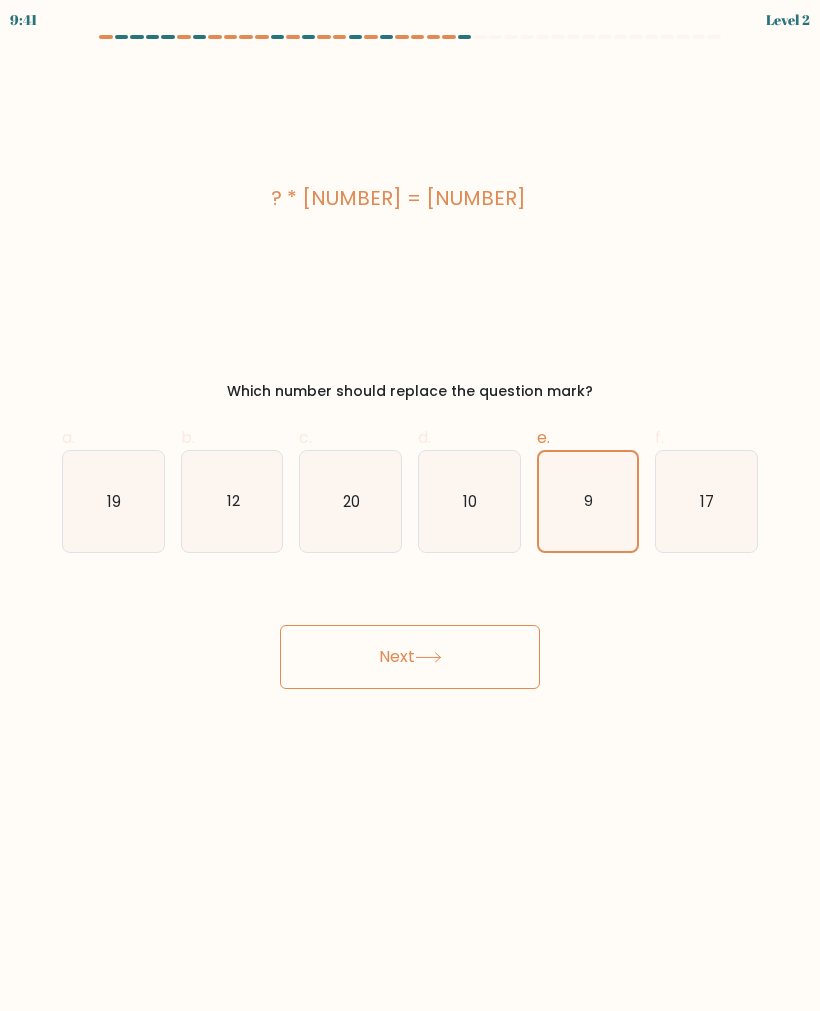 click at bounding box center [428, 657] 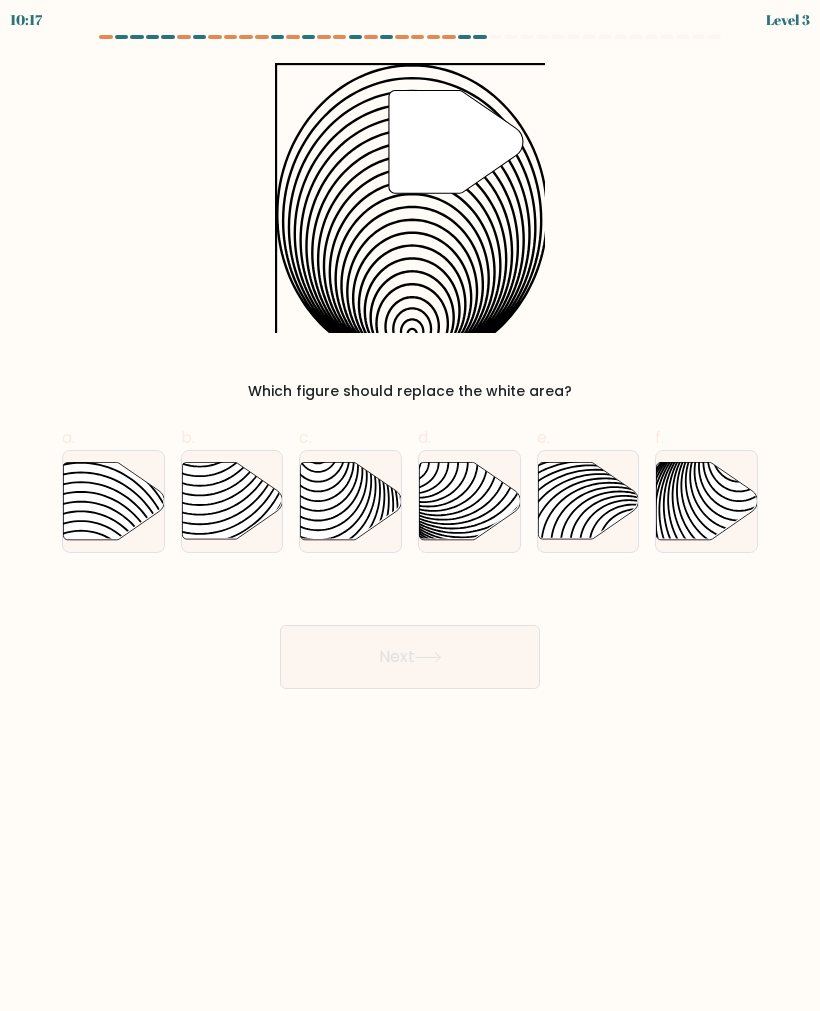 click at bounding box center [113, 500] 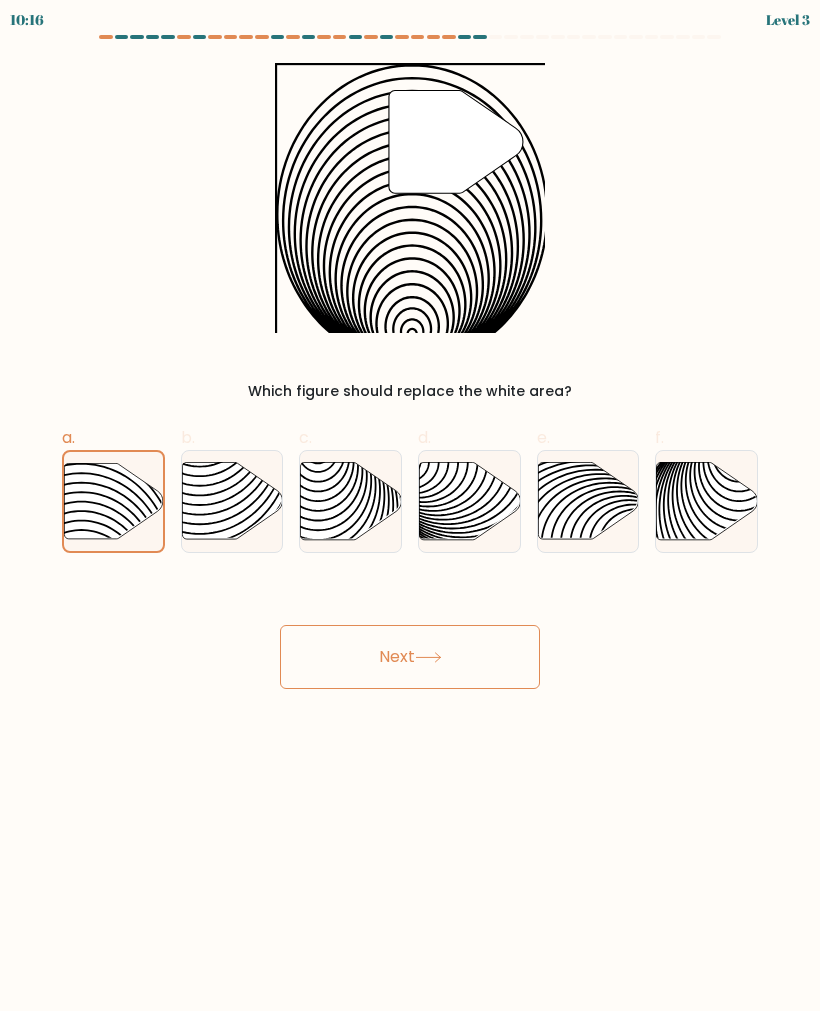 click on "Next" at bounding box center (410, 657) 